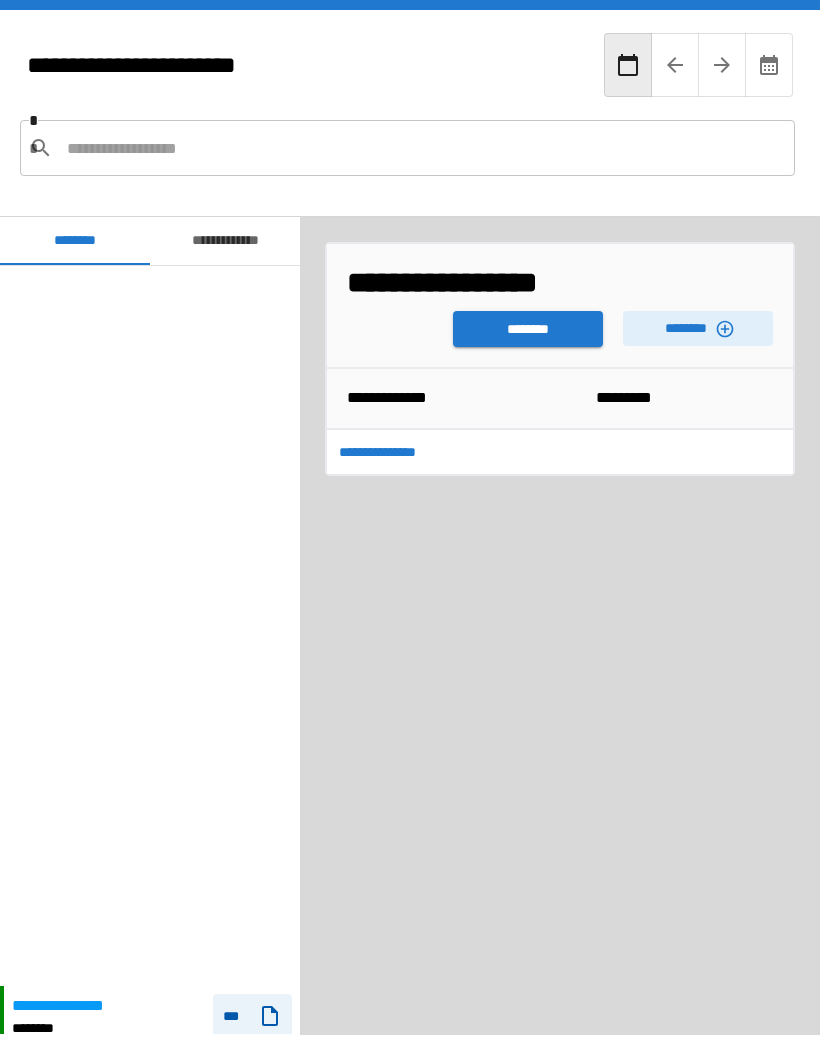 scroll, scrollTop: 0, scrollLeft: 0, axis: both 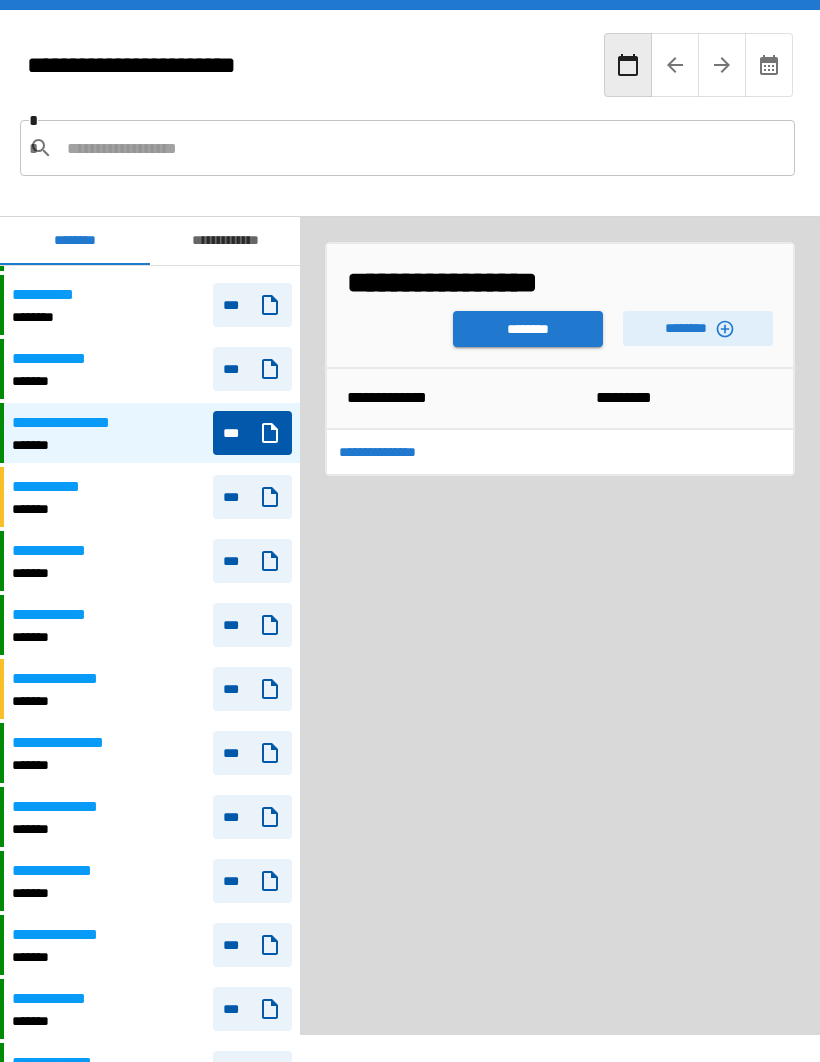 click on "********" at bounding box center [528, 329] 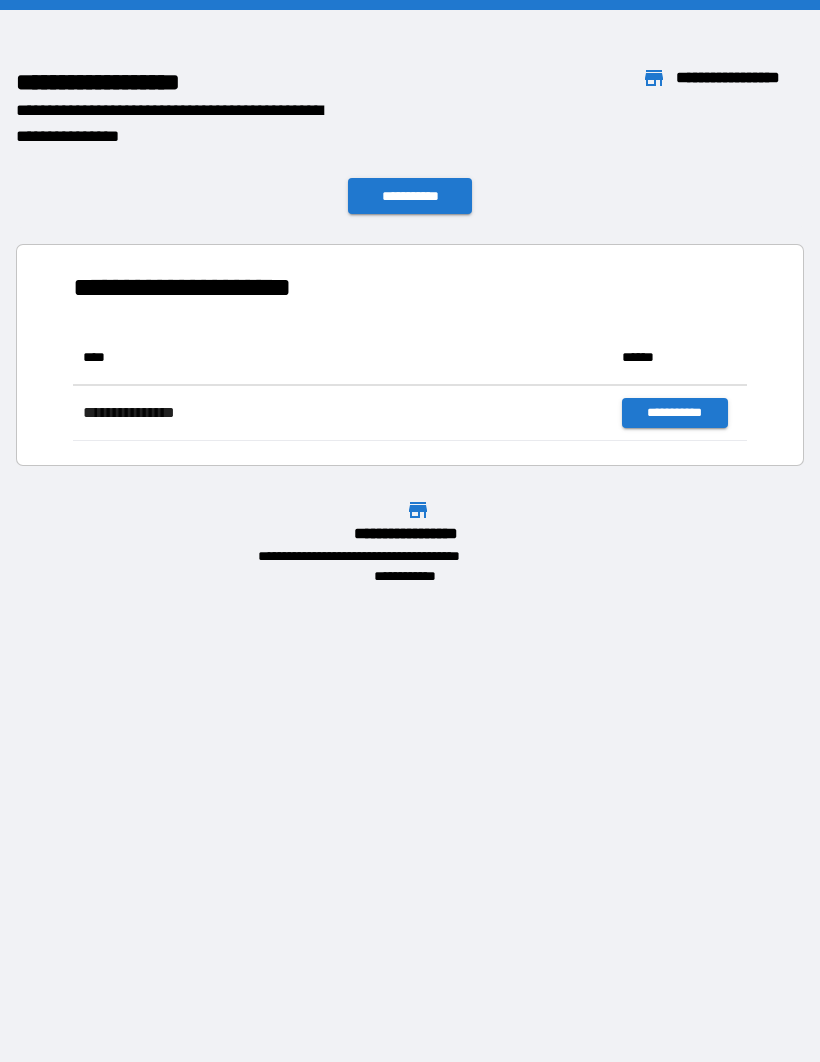 scroll, scrollTop: 1, scrollLeft: 1, axis: both 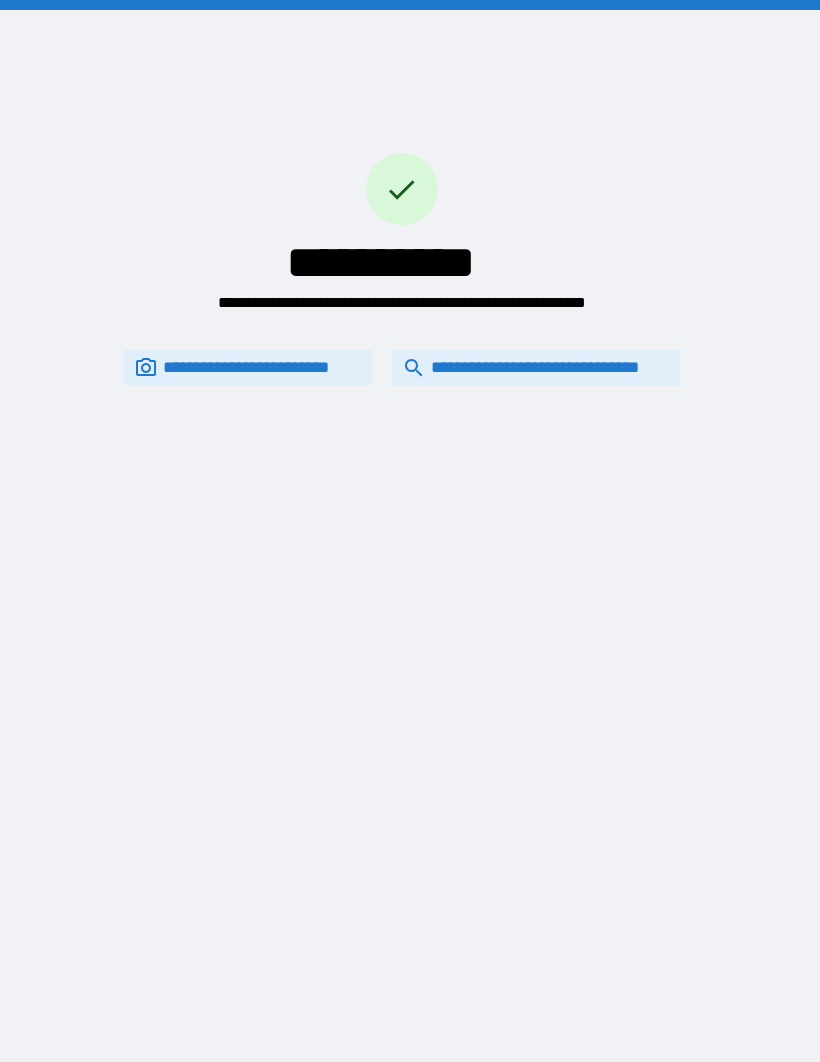 click on "**********" at bounding box center [536, 367] 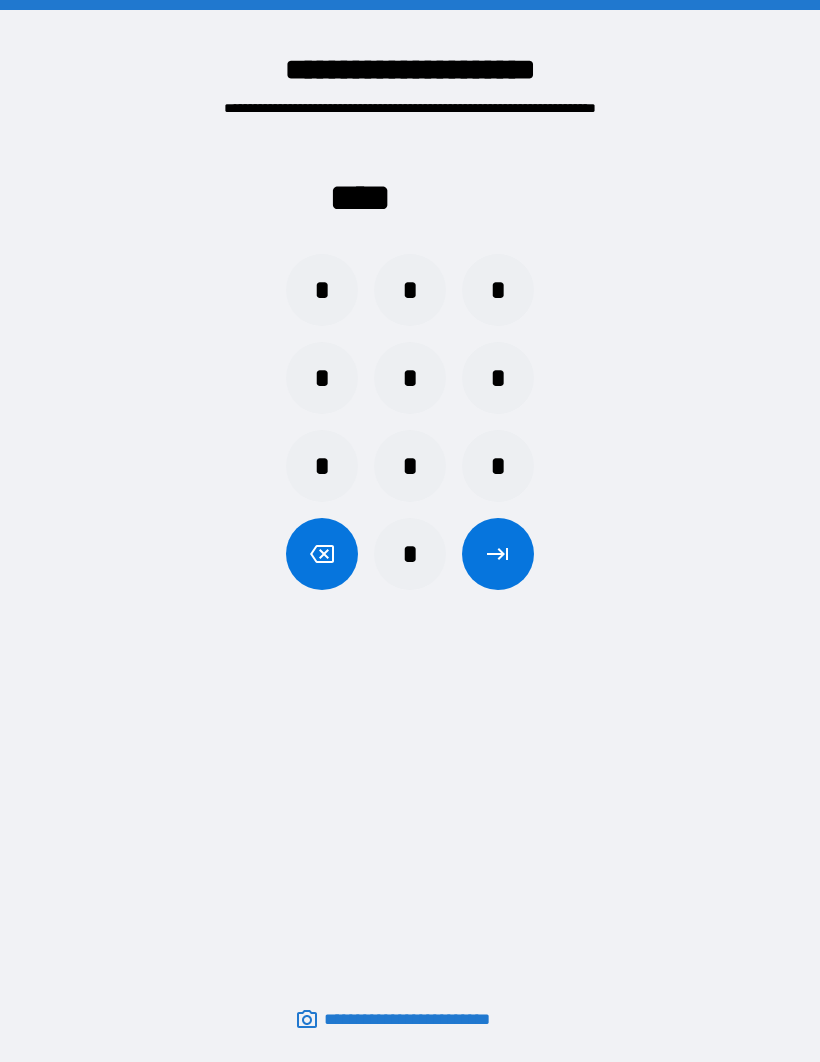click on "*" at bounding box center [410, 554] 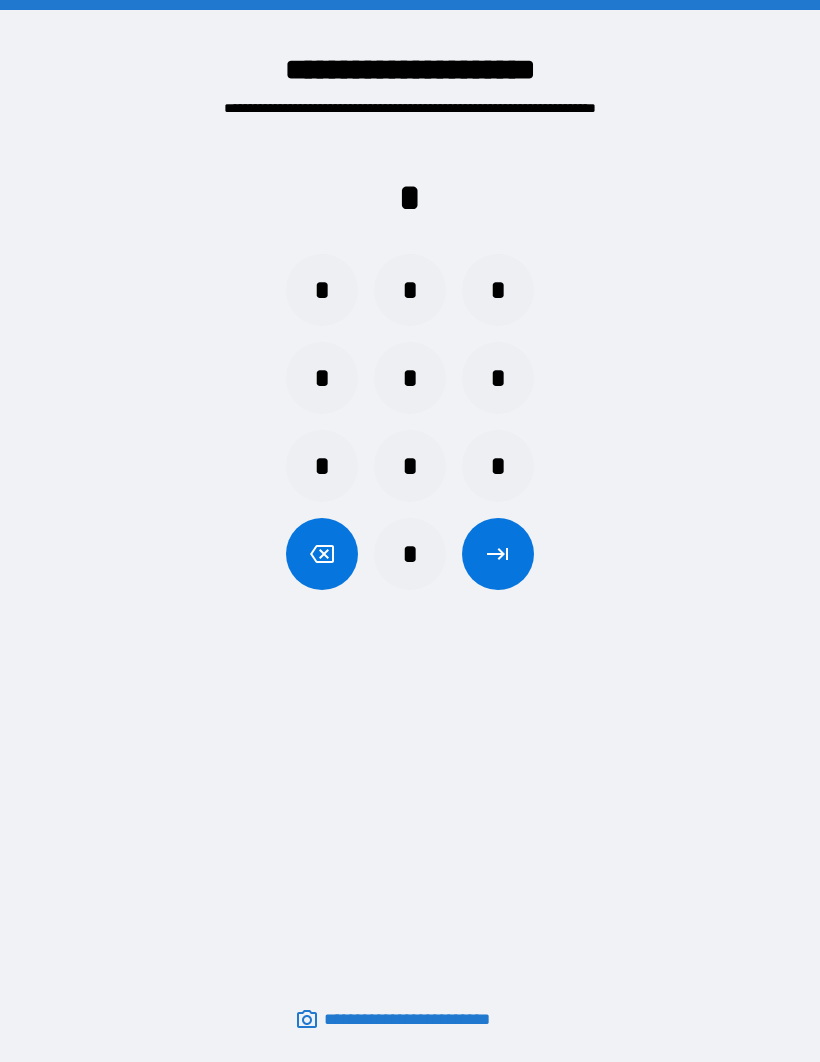 click on "*" at bounding box center [410, 290] 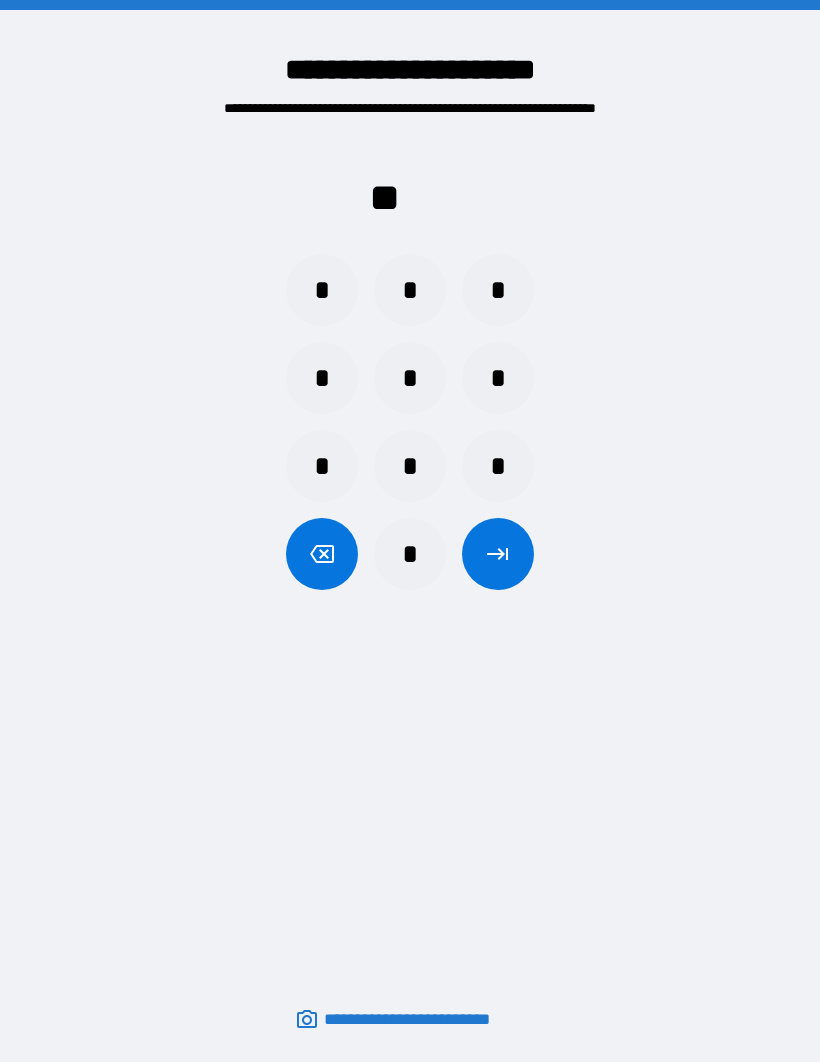 click on "*" at bounding box center (410, 290) 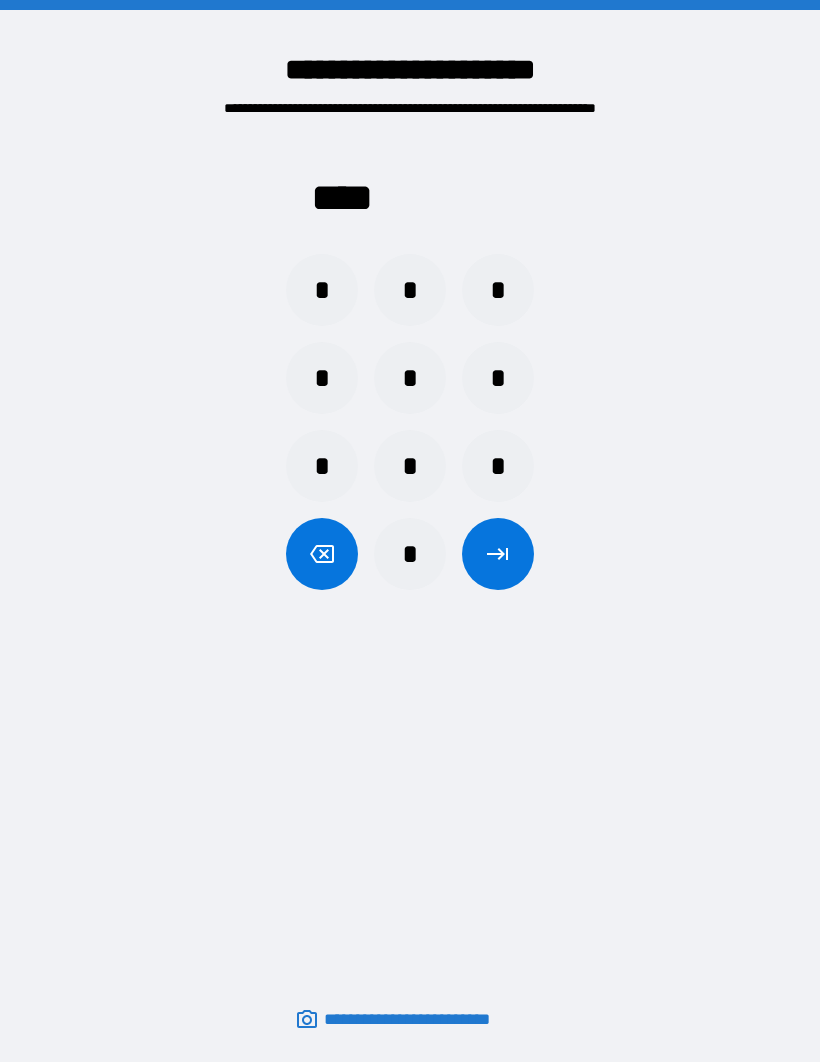 click at bounding box center (498, 554) 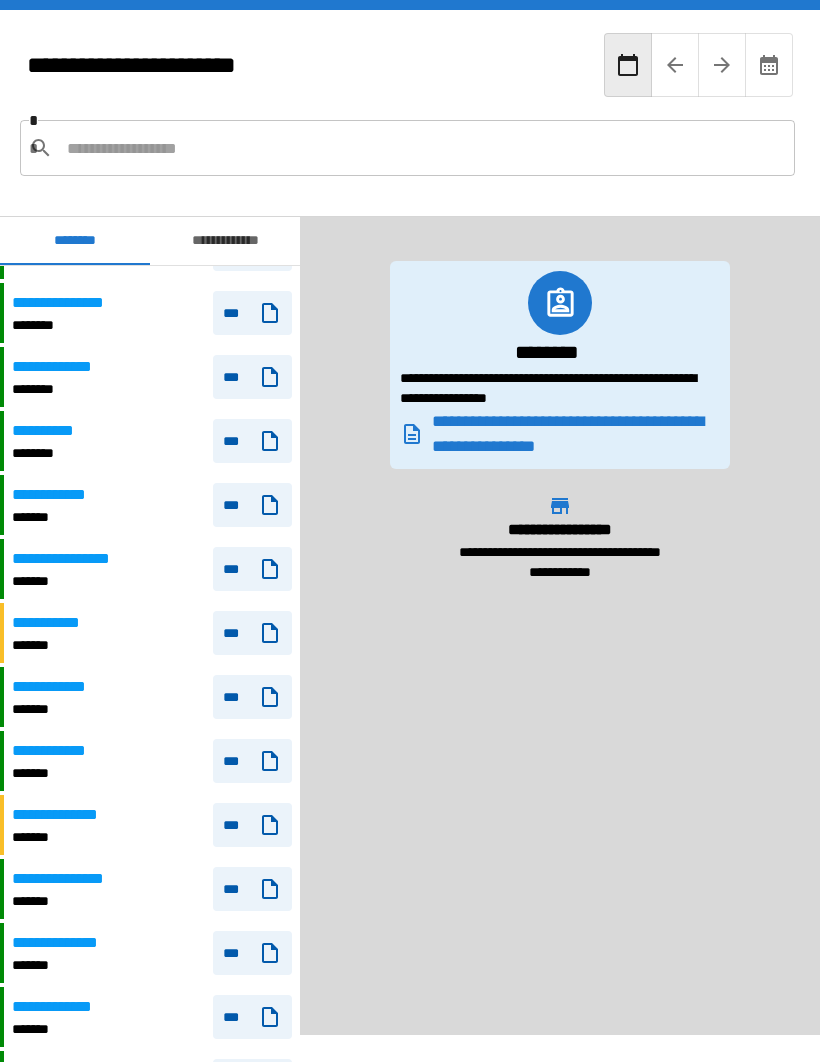 scroll, scrollTop: 642, scrollLeft: 0, axis: vertical 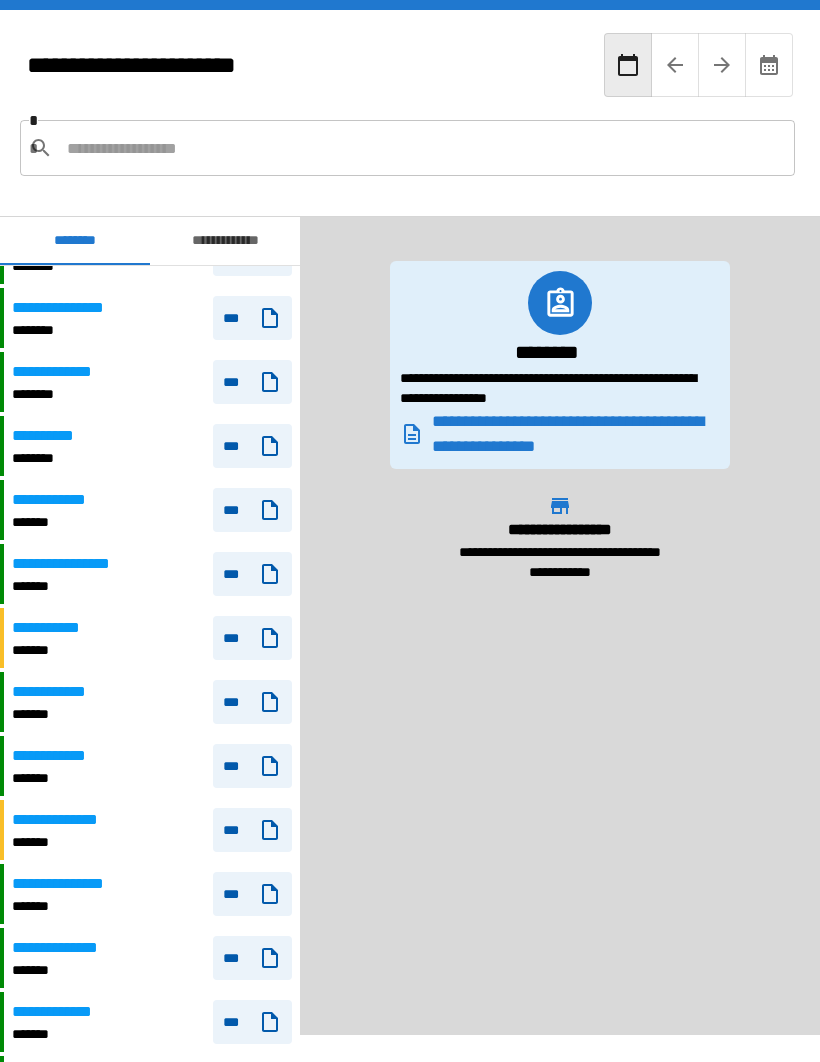 click on "**********" at bounding box center [81, 564] 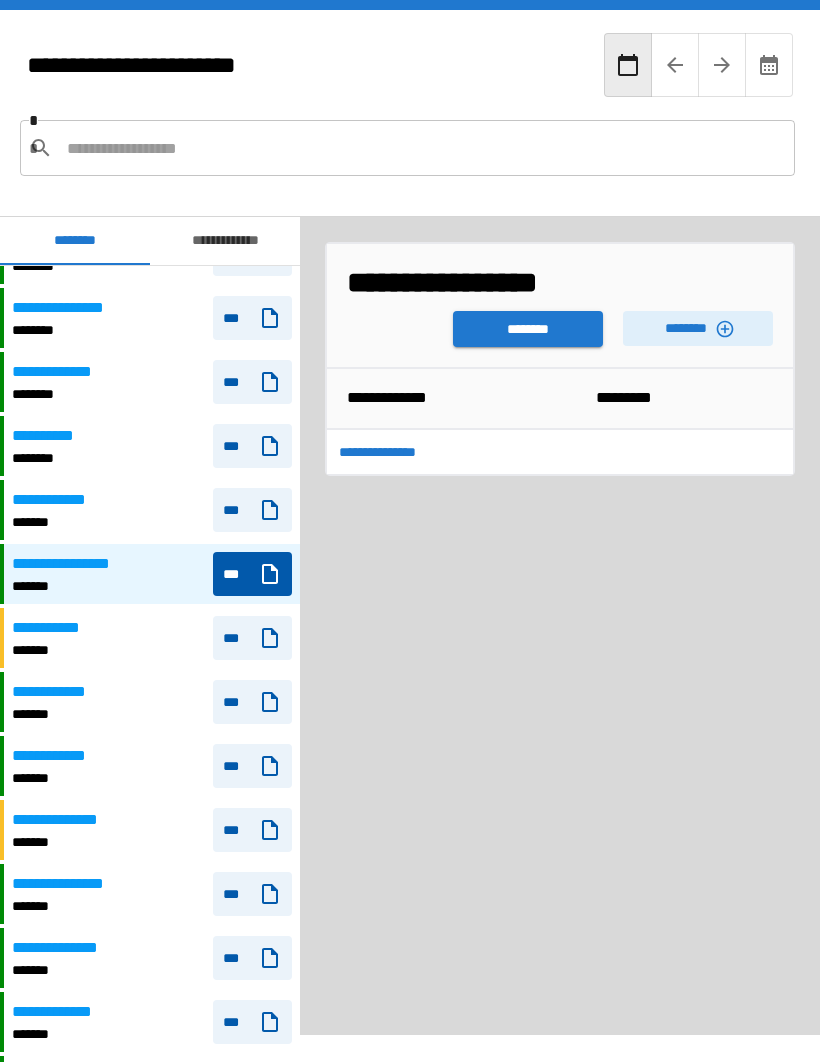 click on "********" at bounding box center (528, 329) 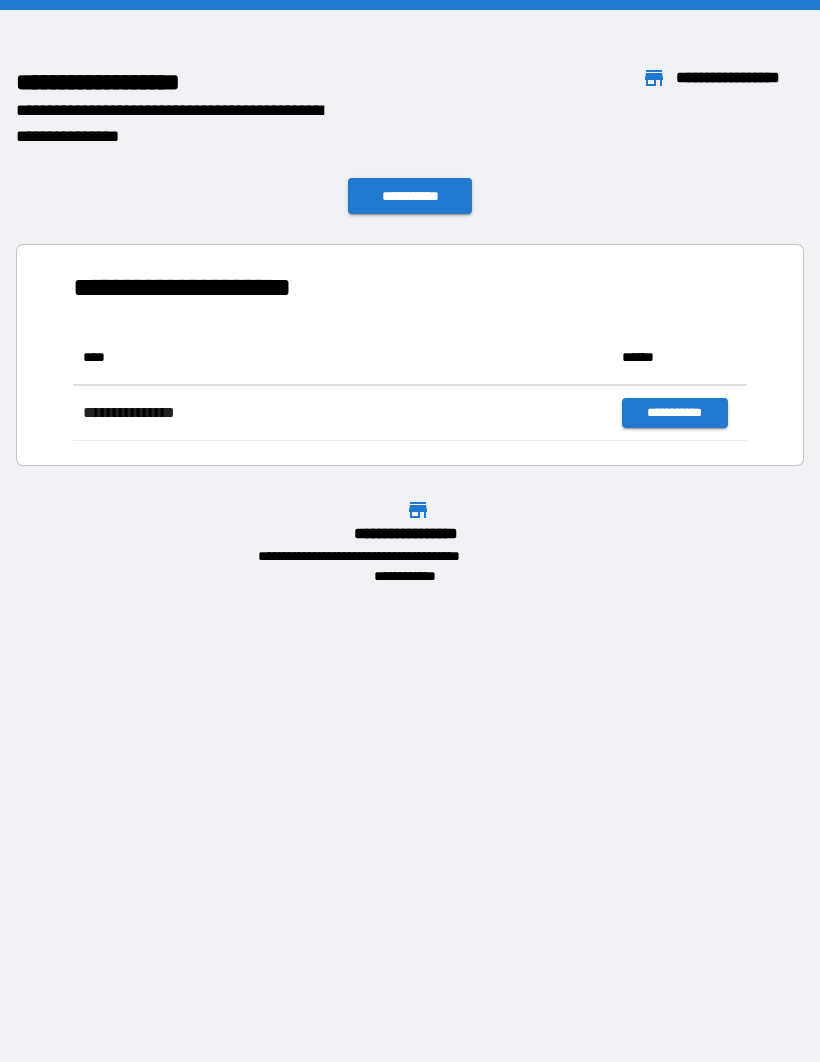scroll, scrollTop: 1, scrollLeft: 1, axis: both 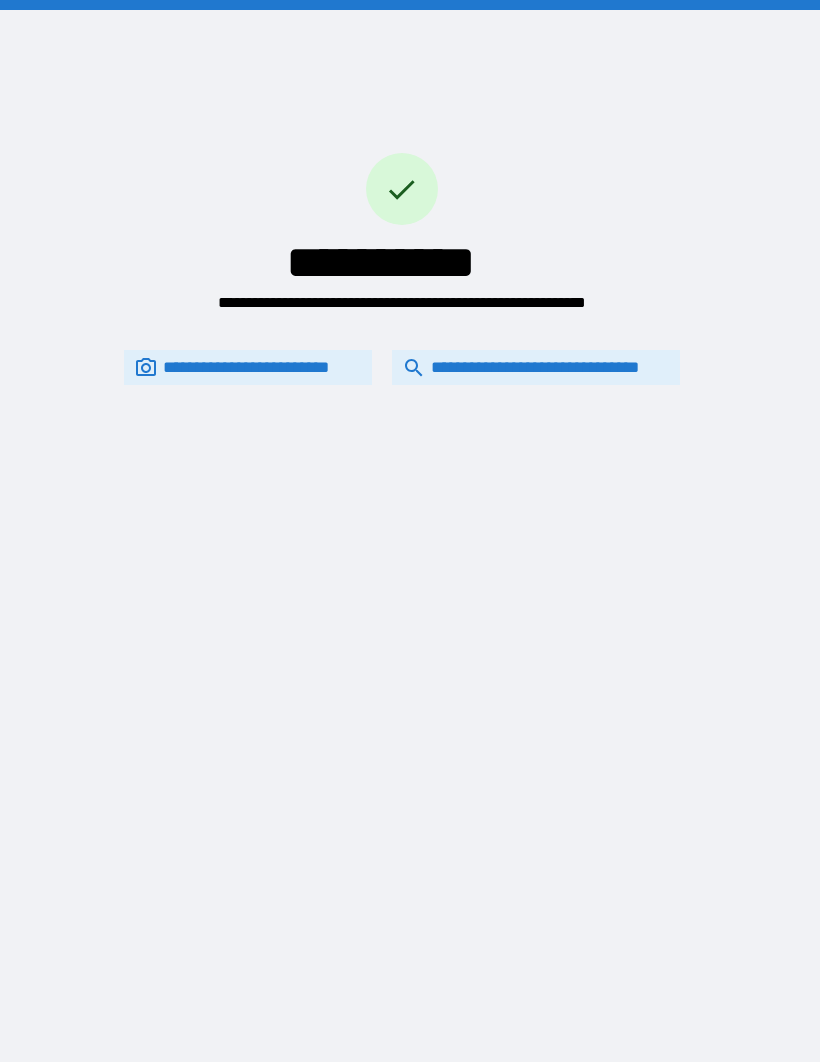 click on "**********" at bounding box center (536, 367) 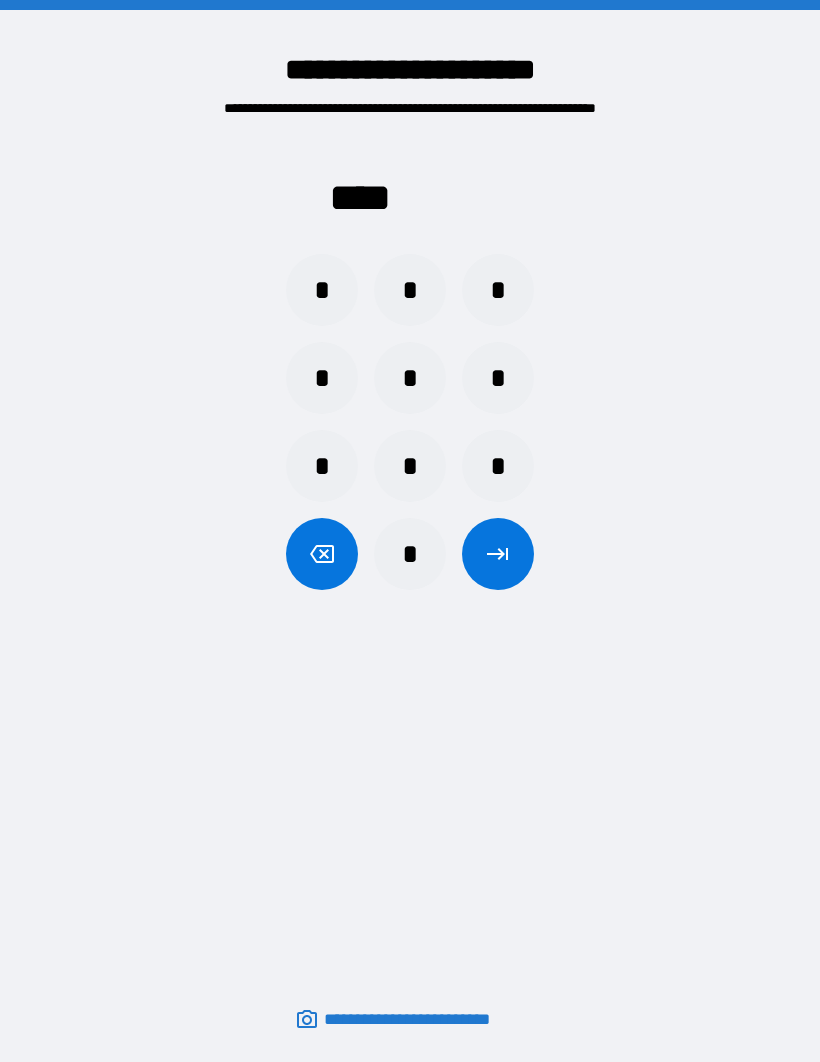 click on "*" at bounding box center [410, 554] 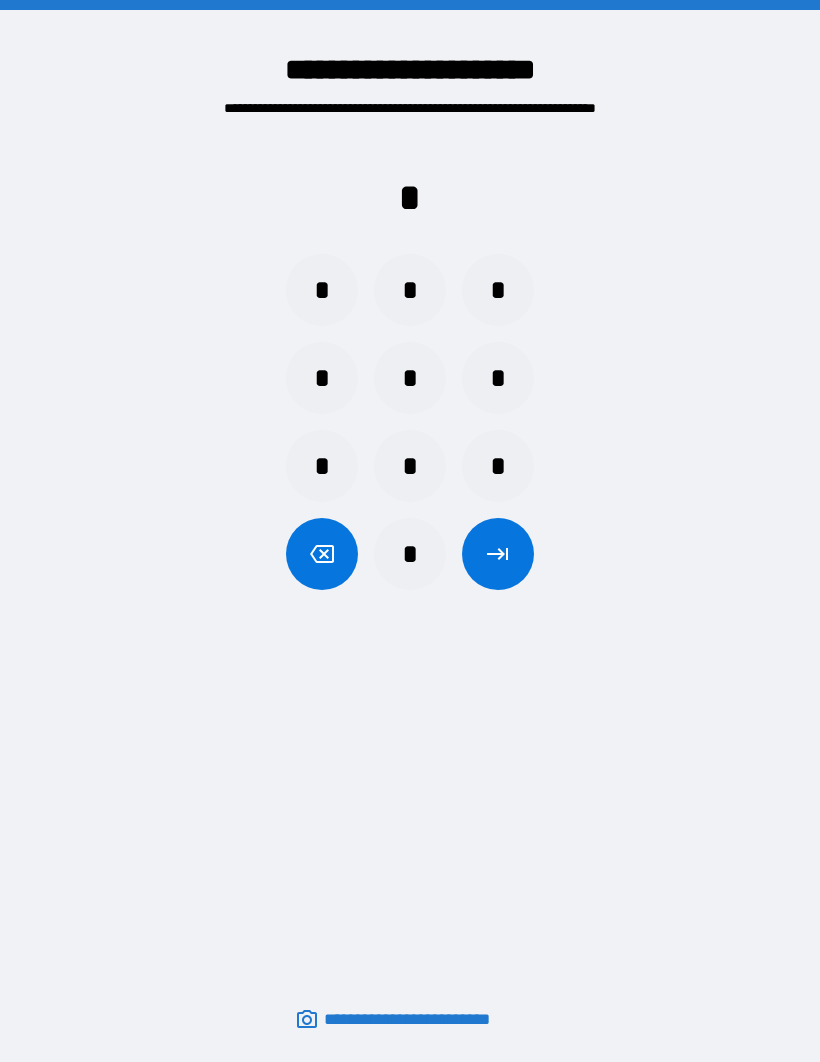 click on "*" at bounding box center [410, 290] 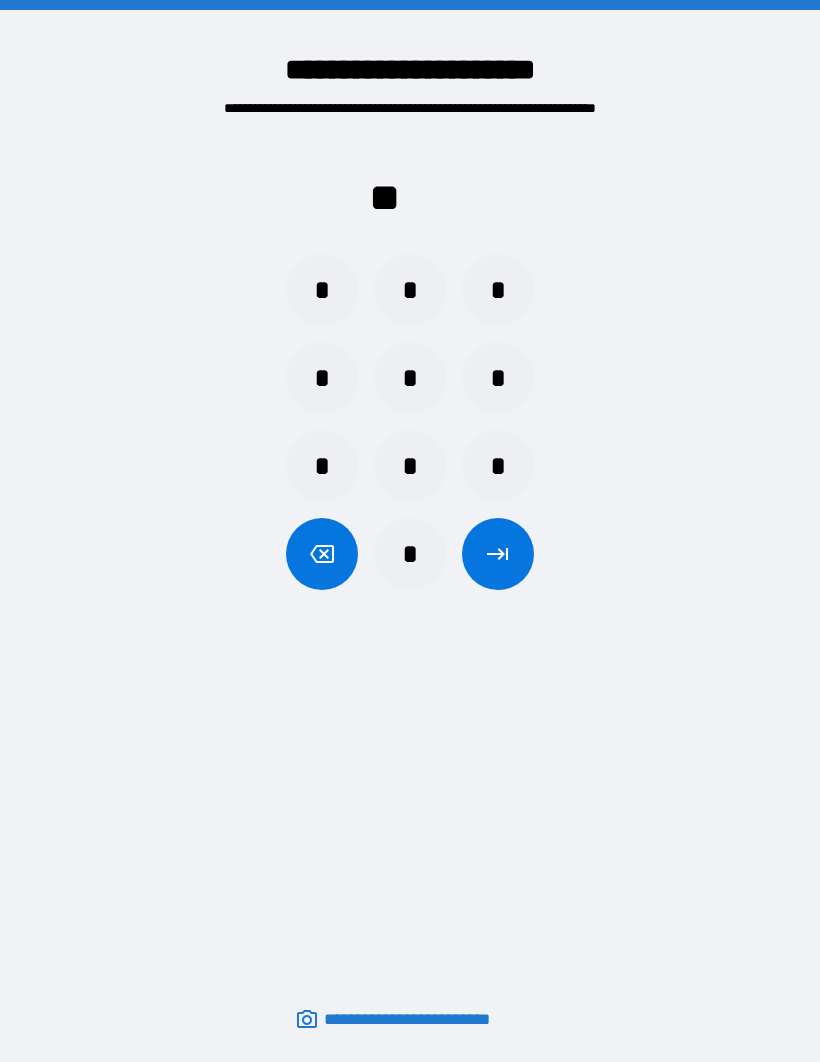 click on "*" at bounding box center [410, 290] 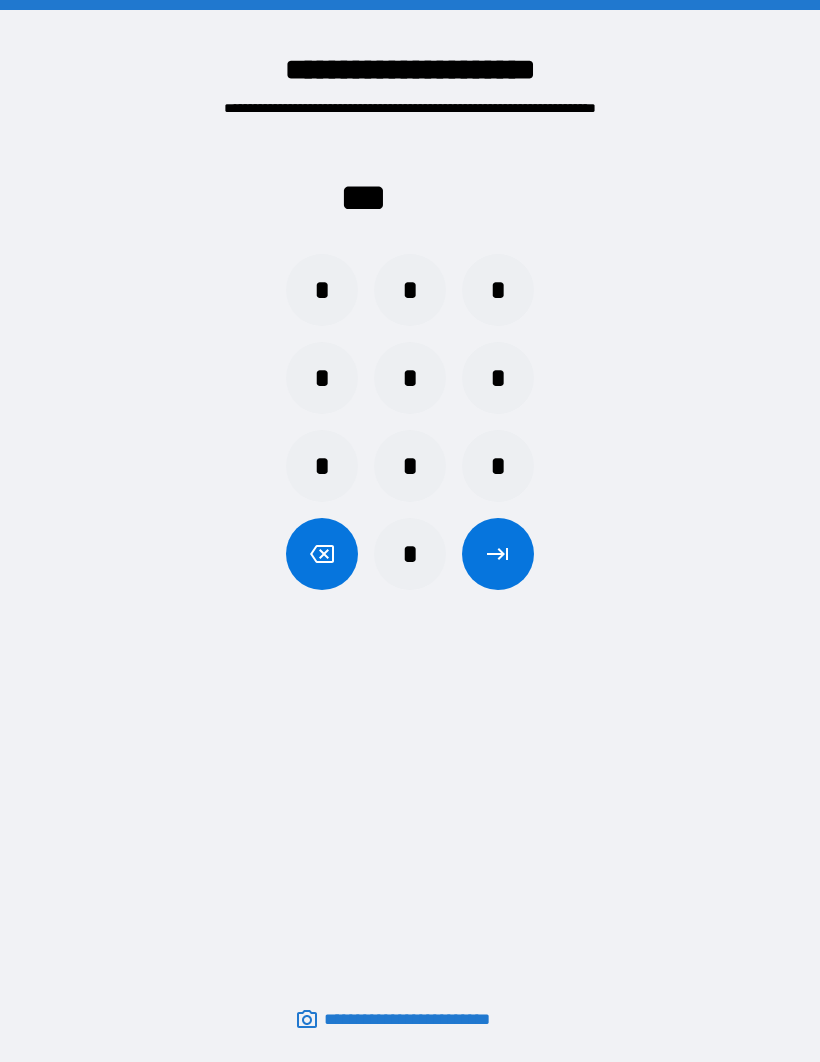 click on "*" at bounding box center [410, 378] 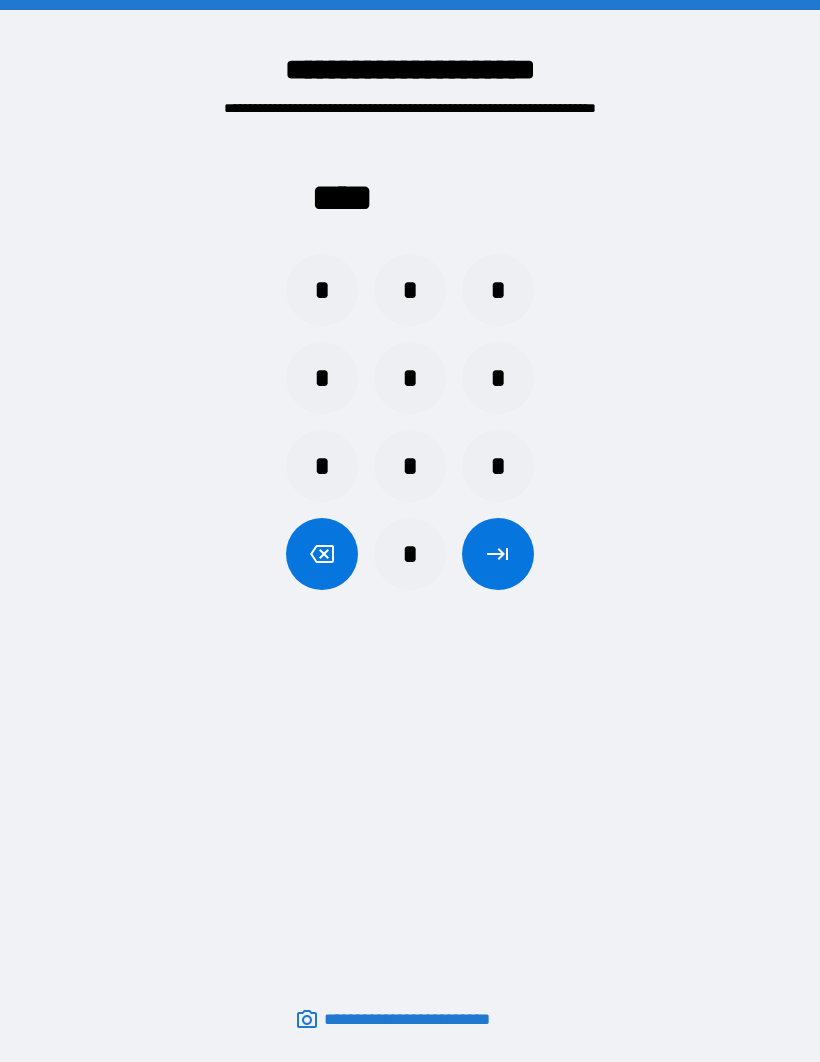click 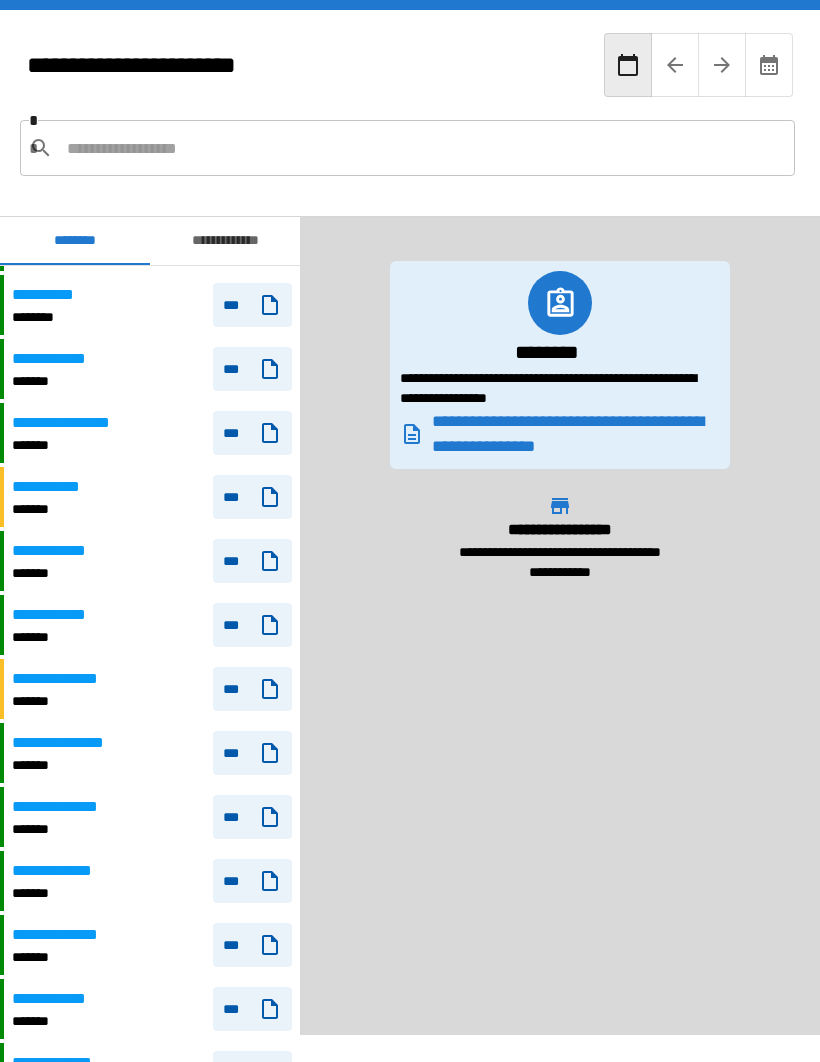 scroll, scrollTop: 775, scrollLeft: 0, axis: vertical 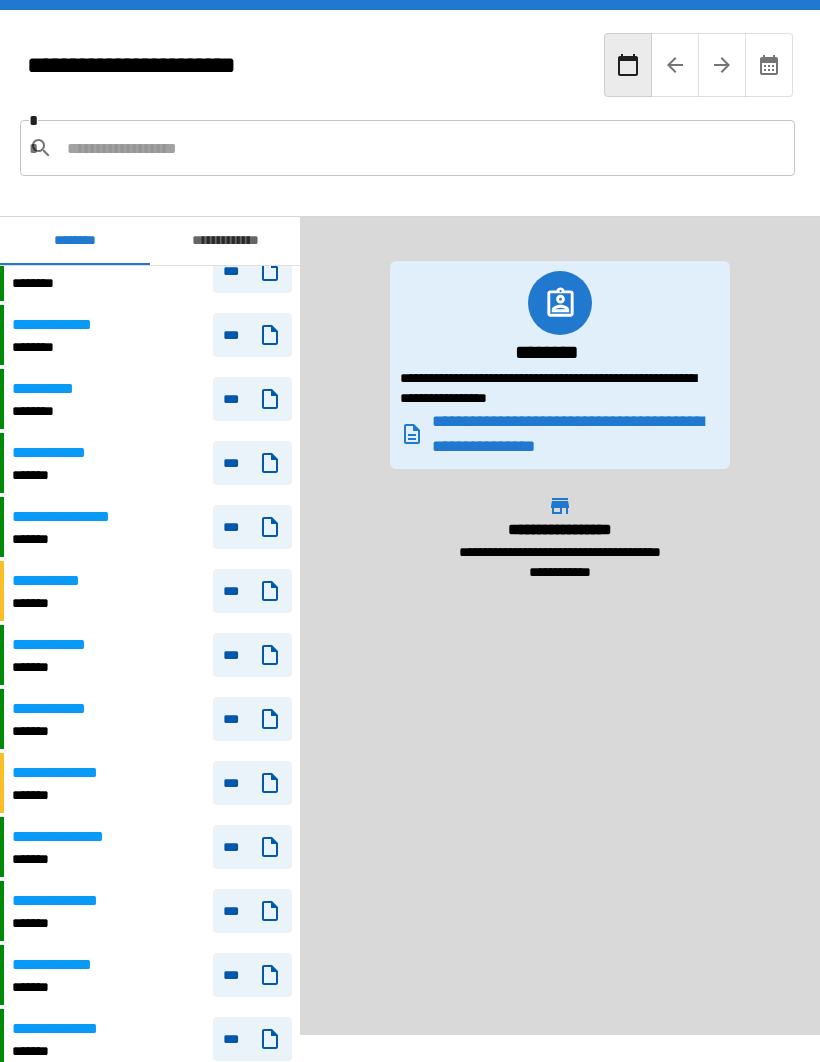 click on "**********" at bounding box center [225, 241] 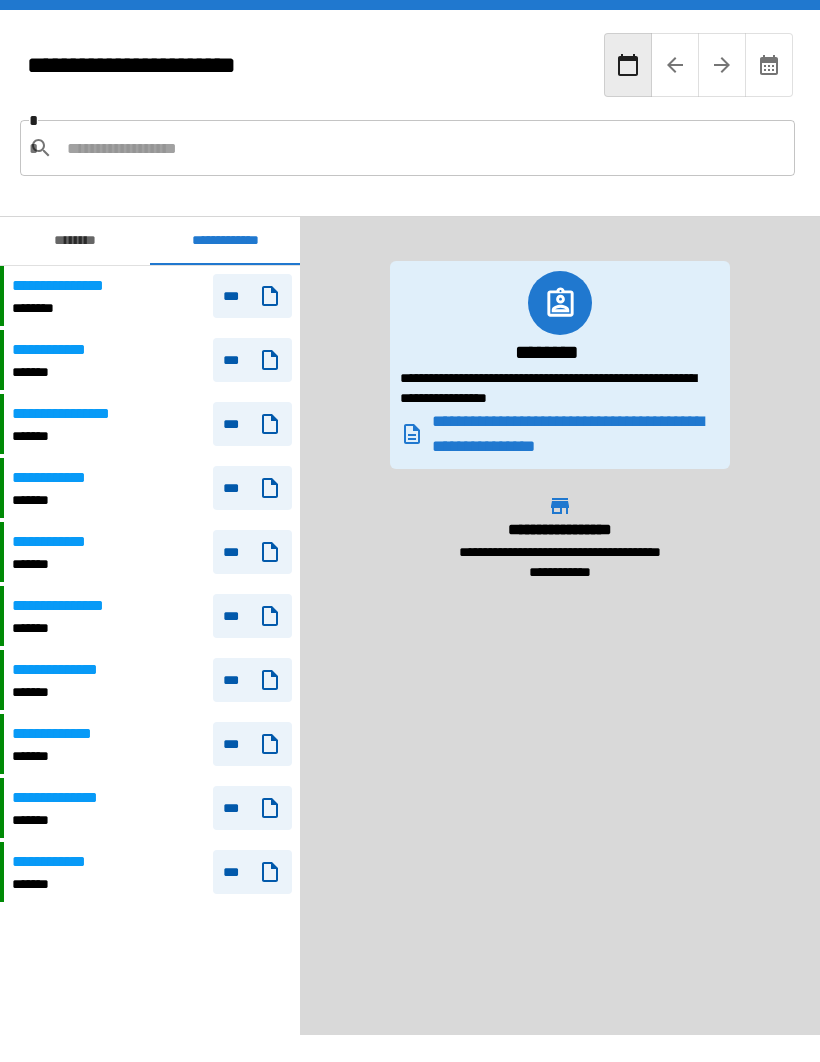 scroll, scrollTop: 0, scrollLeft: 0, axis: both 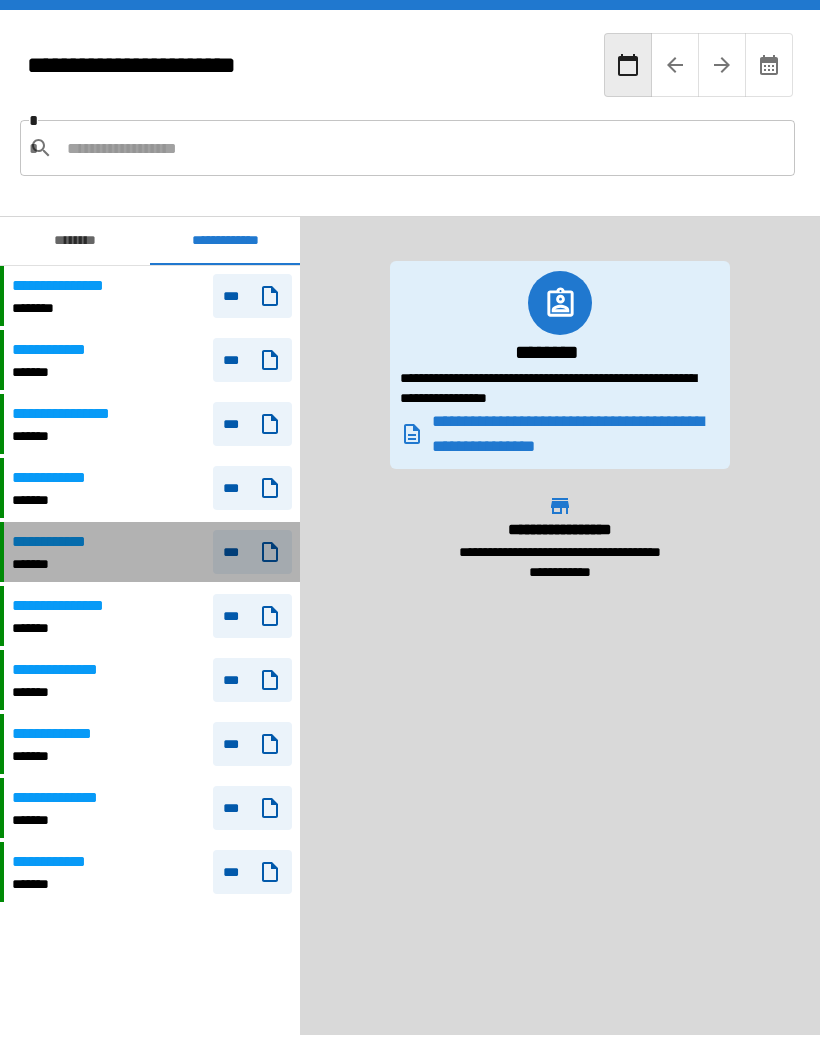 click on "**********" at bounding box center (65, 542) 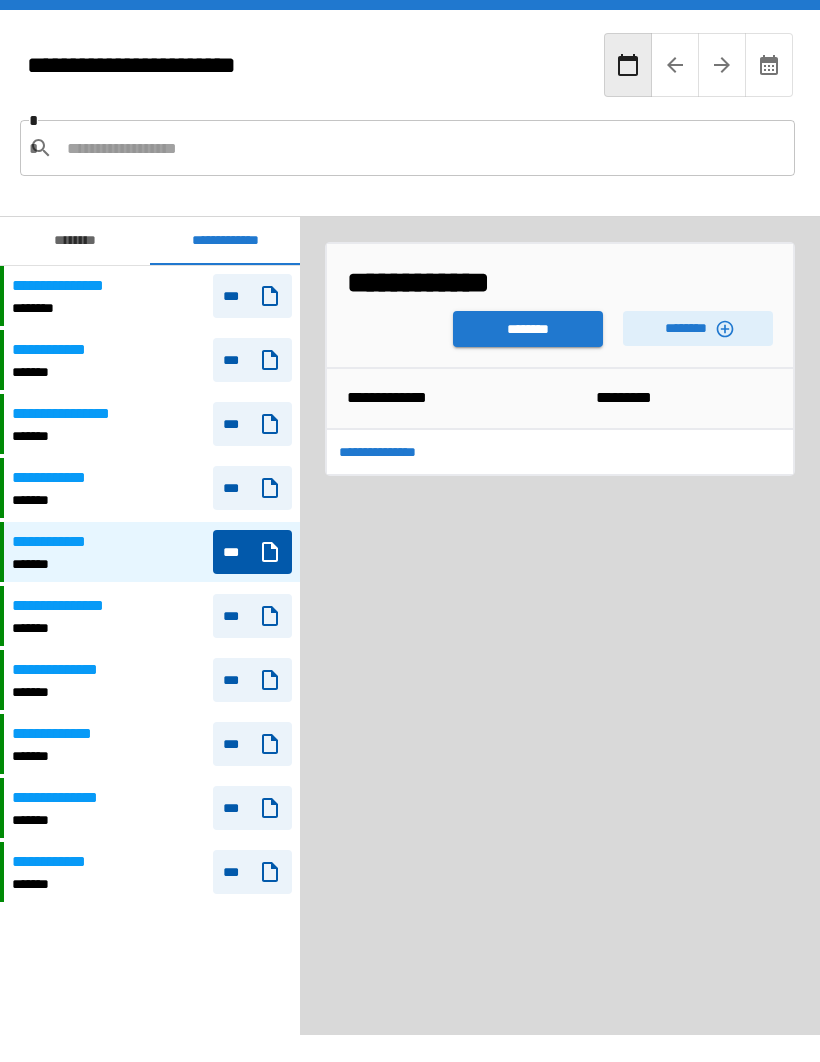 click on "********" at bounding box center [75, 241] 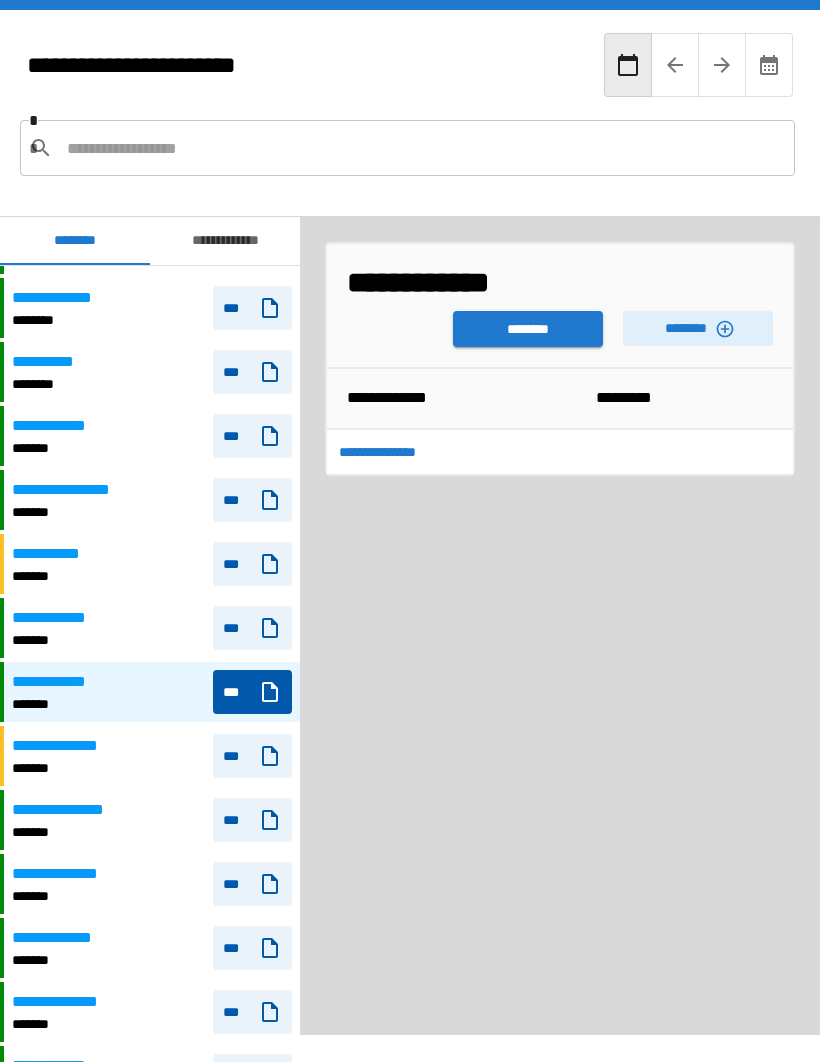 scroll, scrollTop: 714, scrollLeft: 0, axis: vertical 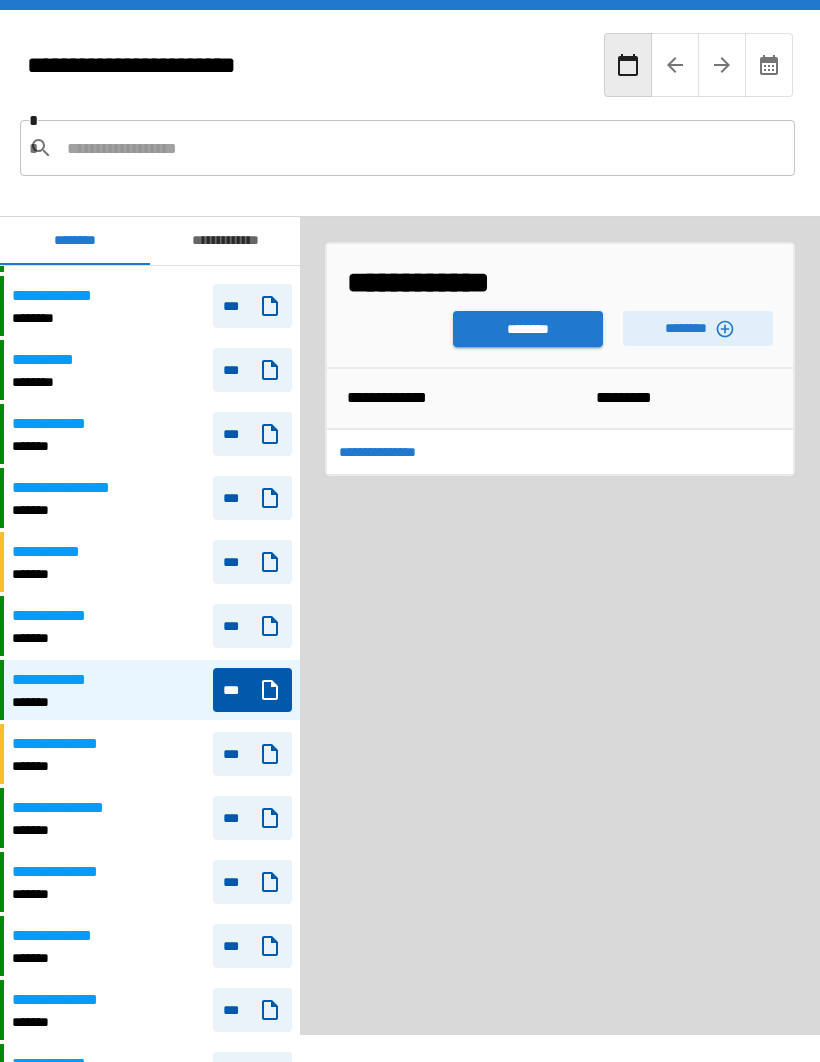 click on "**********" at bounding box center (81, 488) 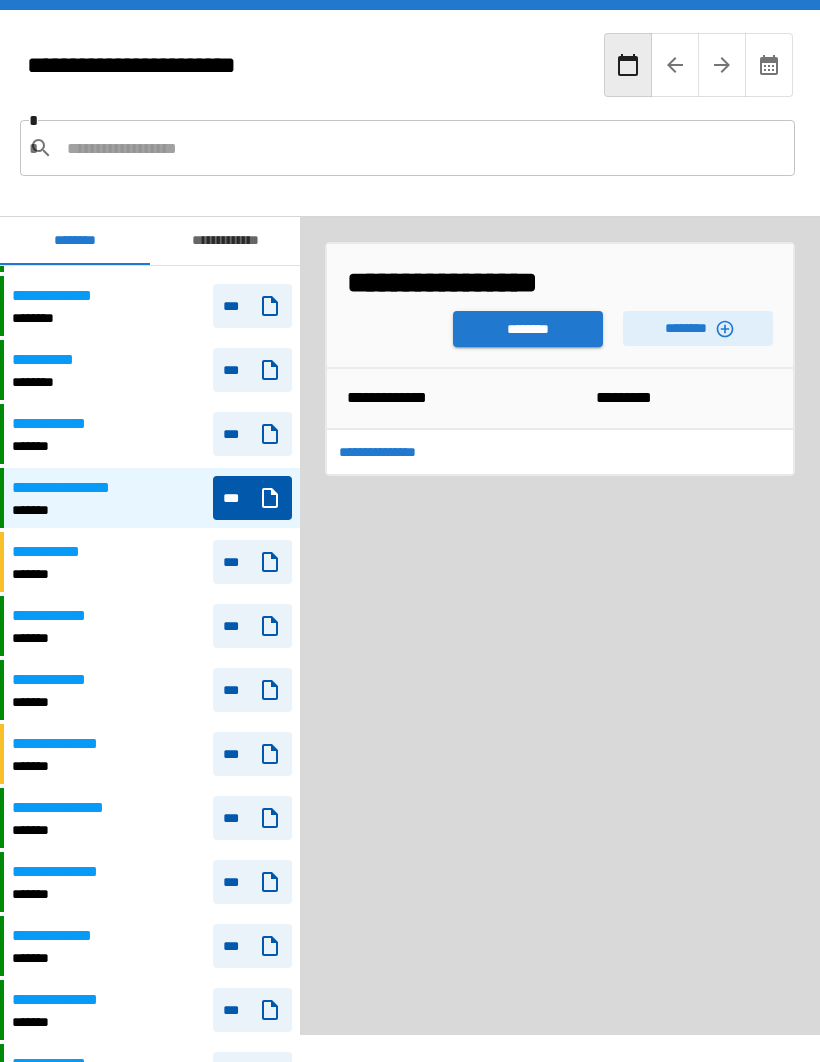 click on "********" at bounding box center [528, 329] 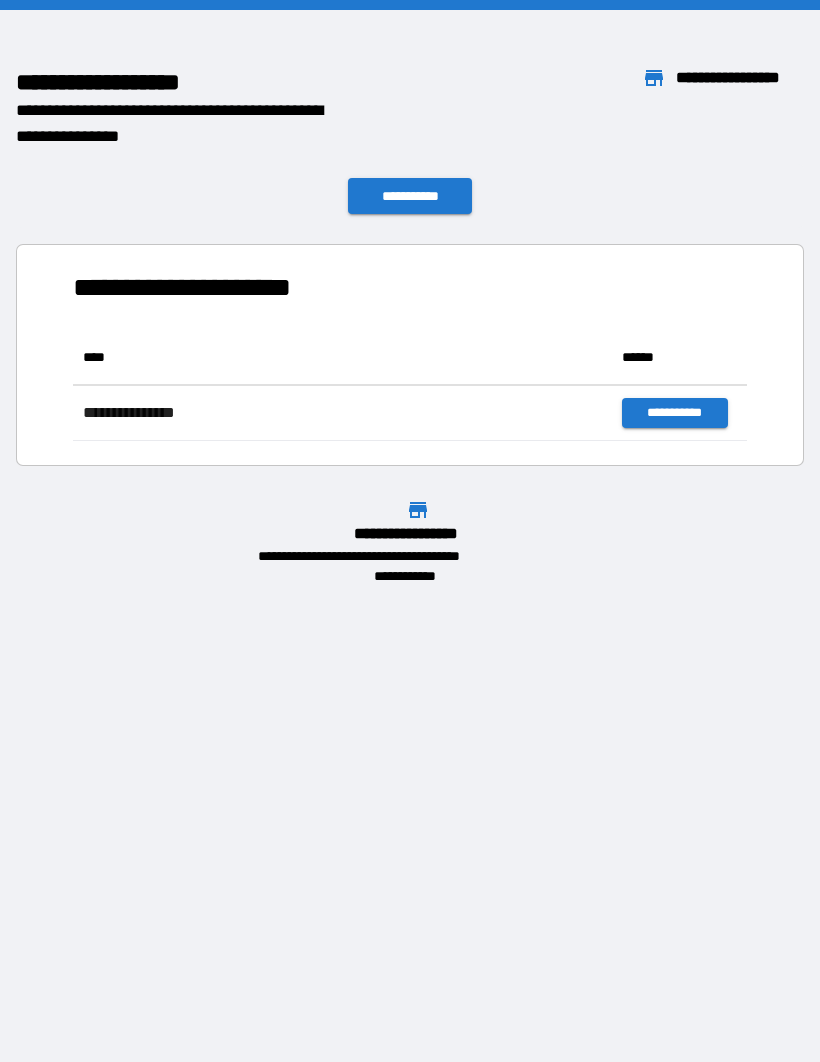 scroll, scrollTop: 1, scrollLeft: 1, axis: both 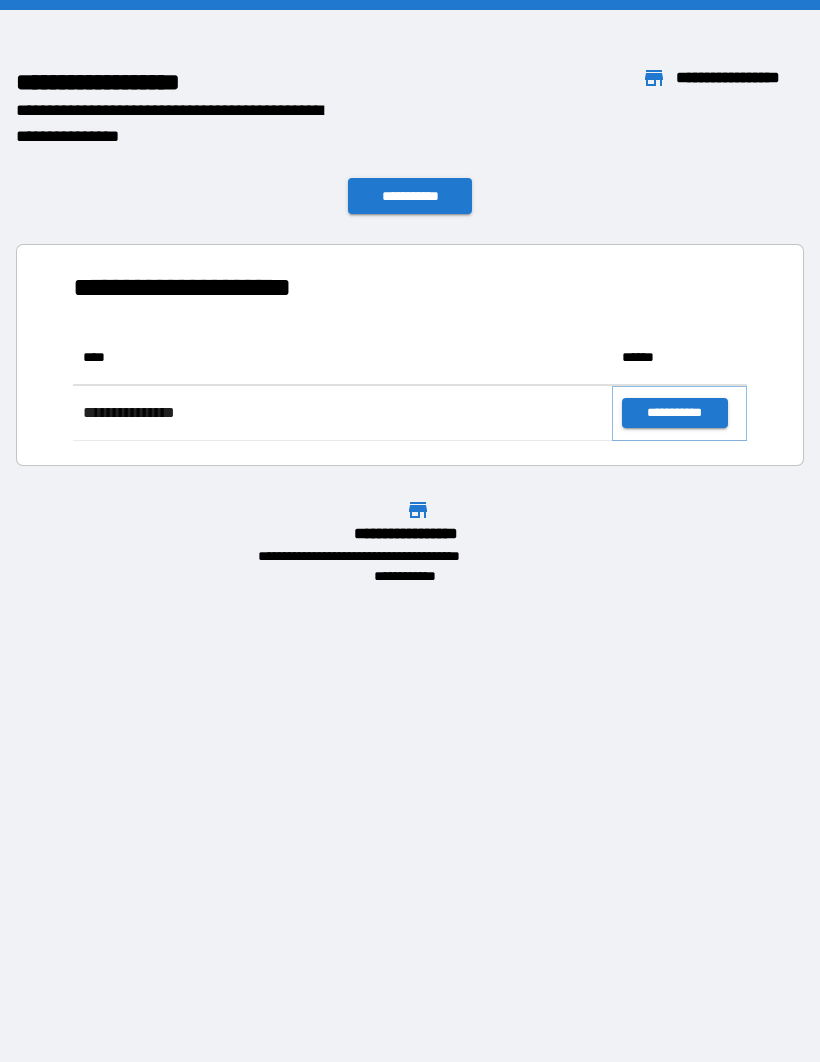 click on "**********" at bounding box center (674, 413) 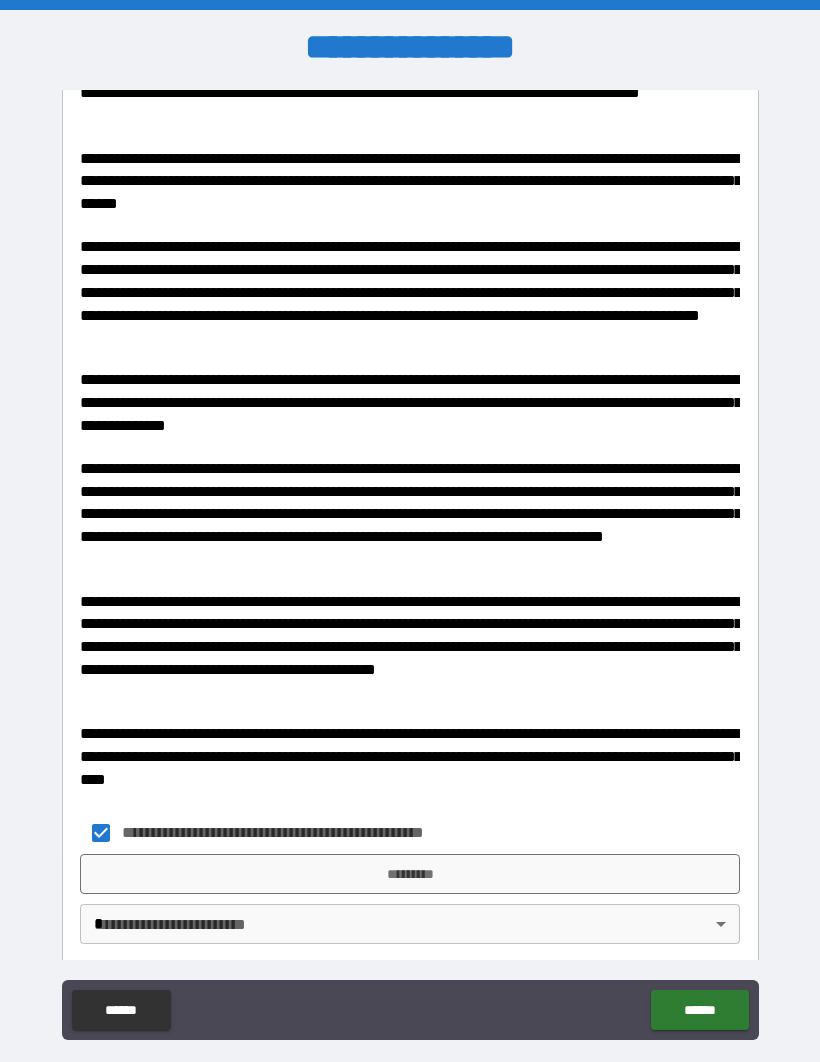 scroll, scrollTop: 2258, scrollLeft: 0, axis: vertical 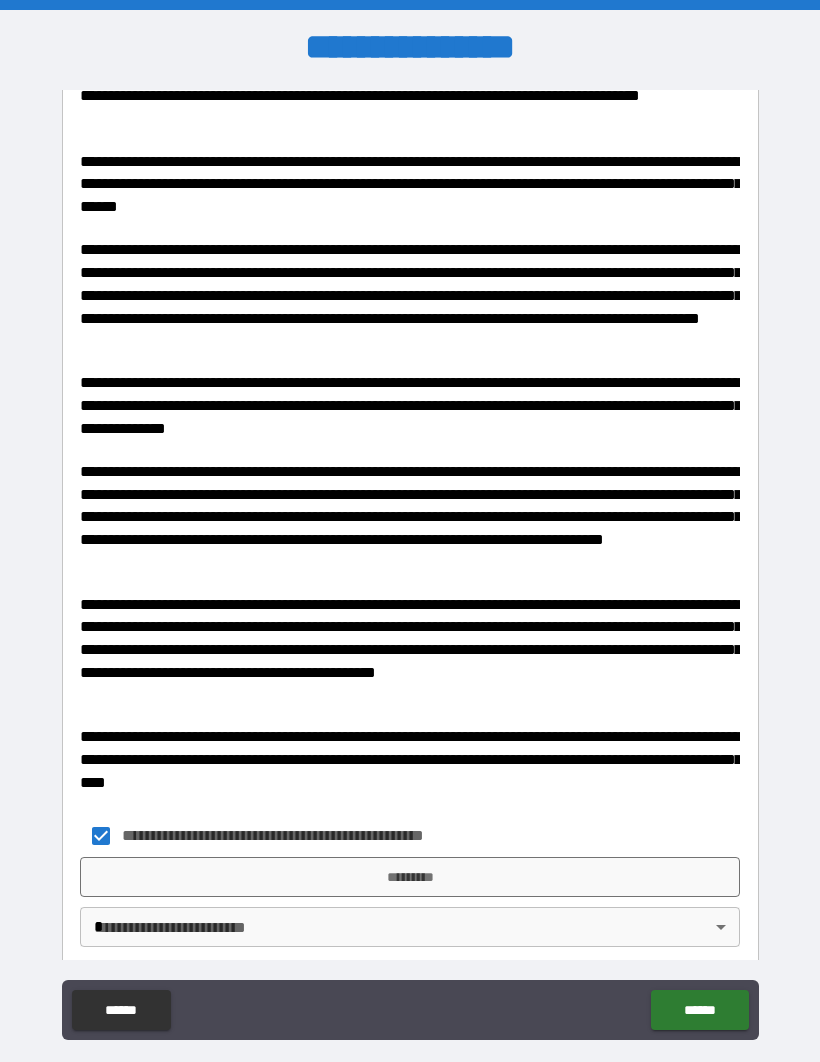 click on "**********" at bounding box center (410, 565) 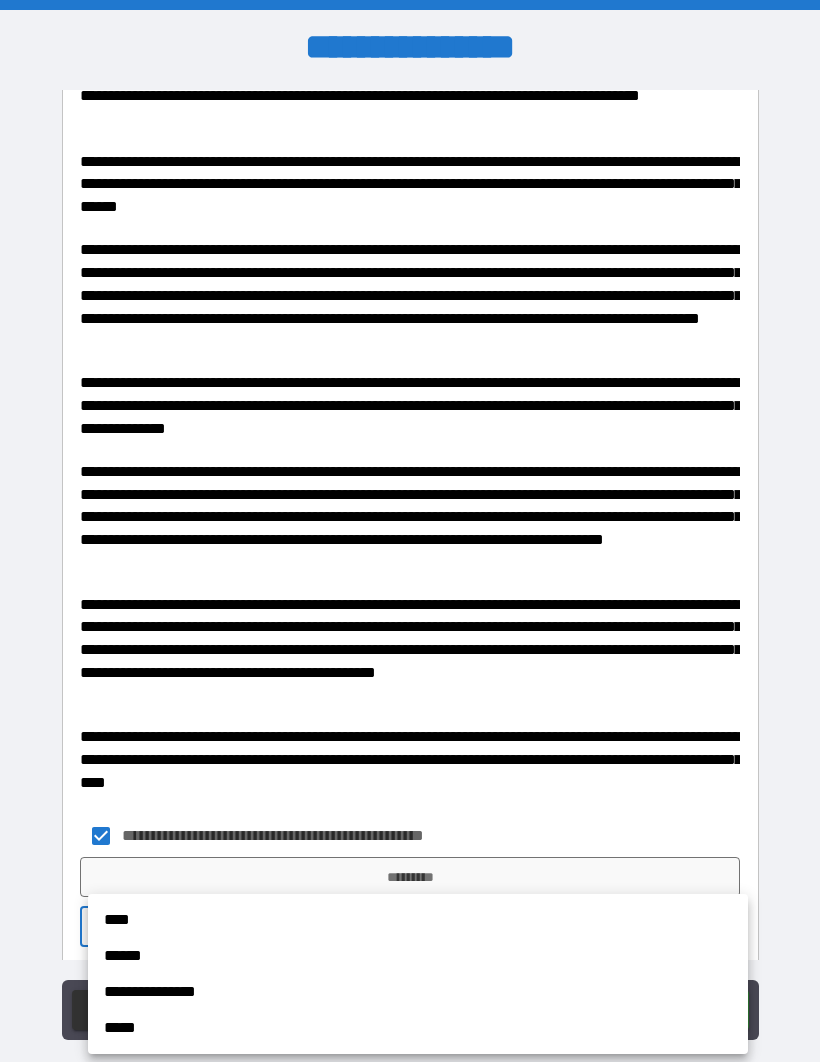 click on "****" at bounding box center (418, 920) 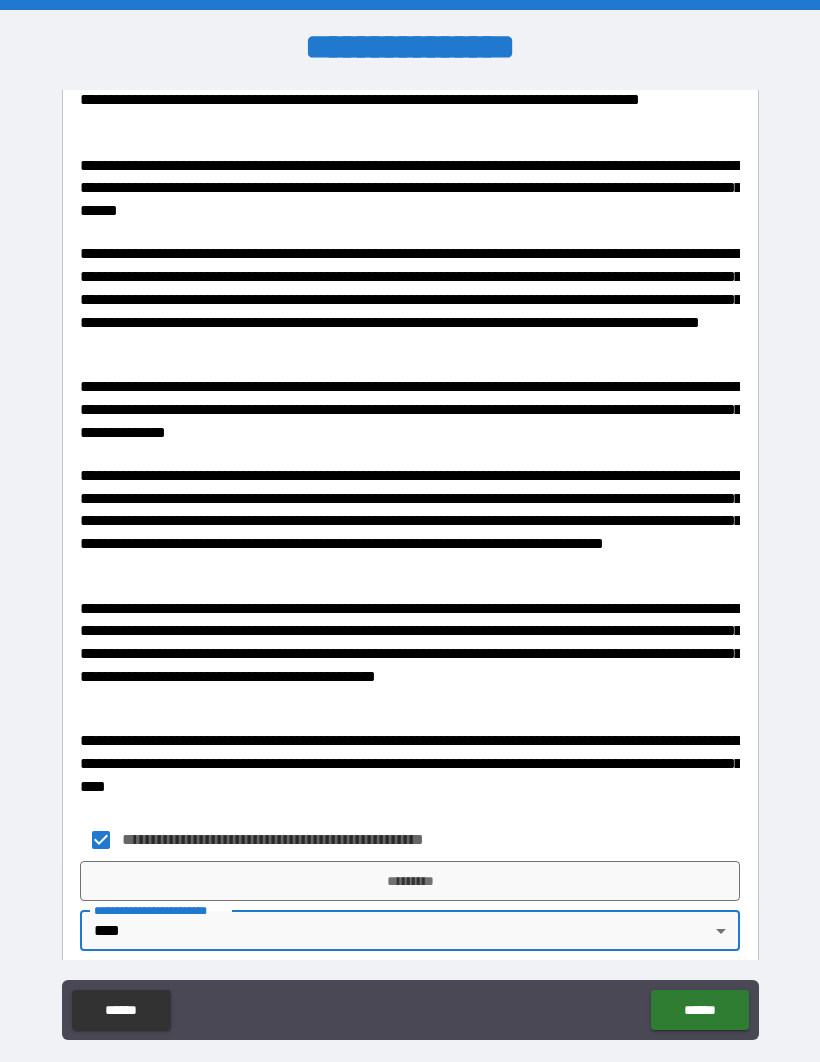 scroll, scrollTop: 2252, scrollLeft: 0, axis: vertical 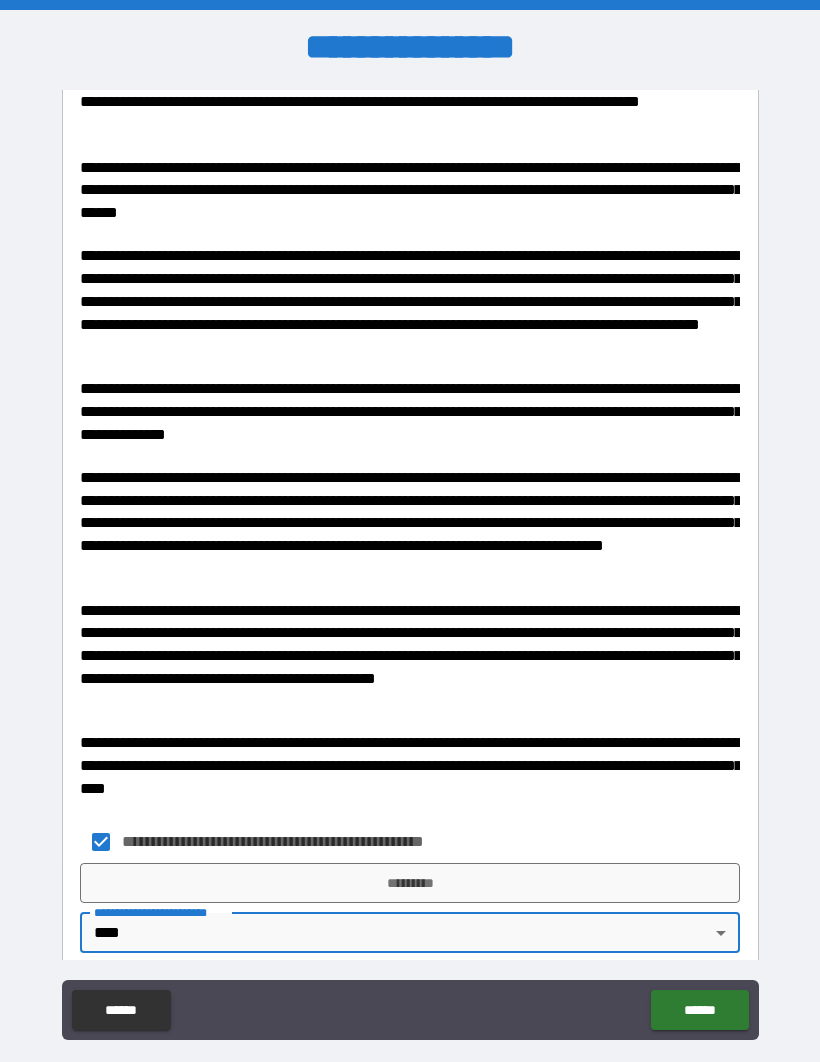 click on "******" at bounding box center [699, 1010] 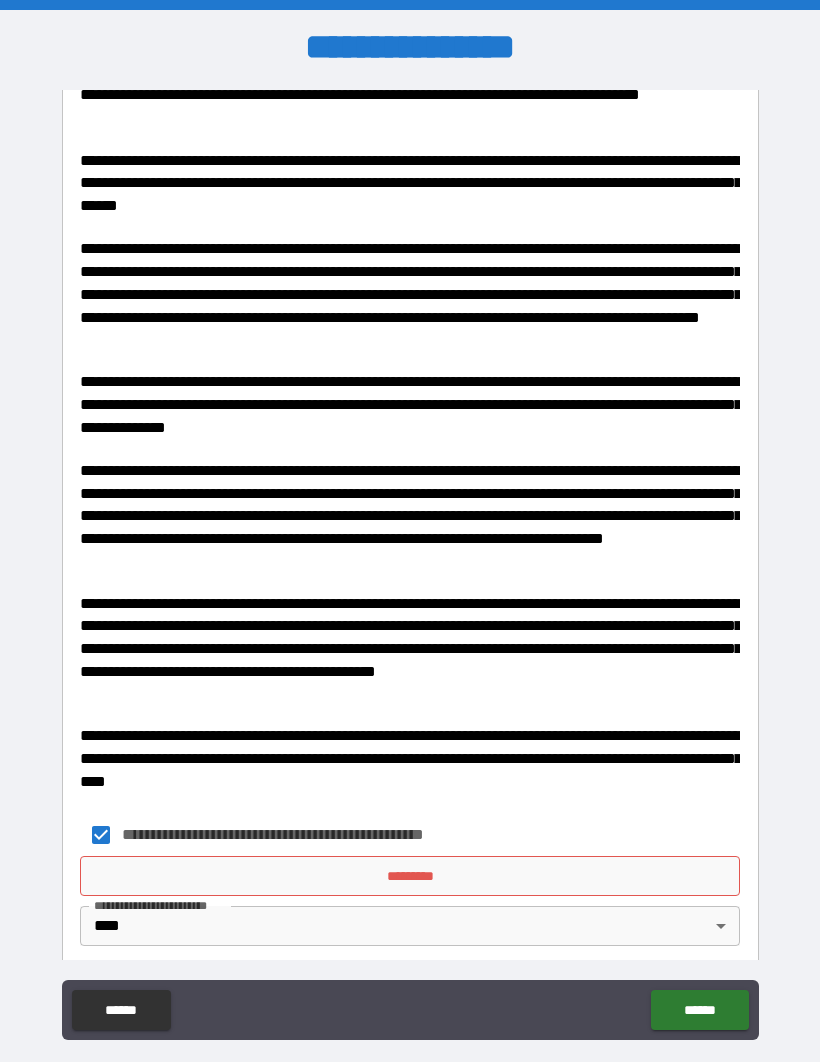 scroll, scrollTop: 2258, scrollLeft: 0, axis: vertical 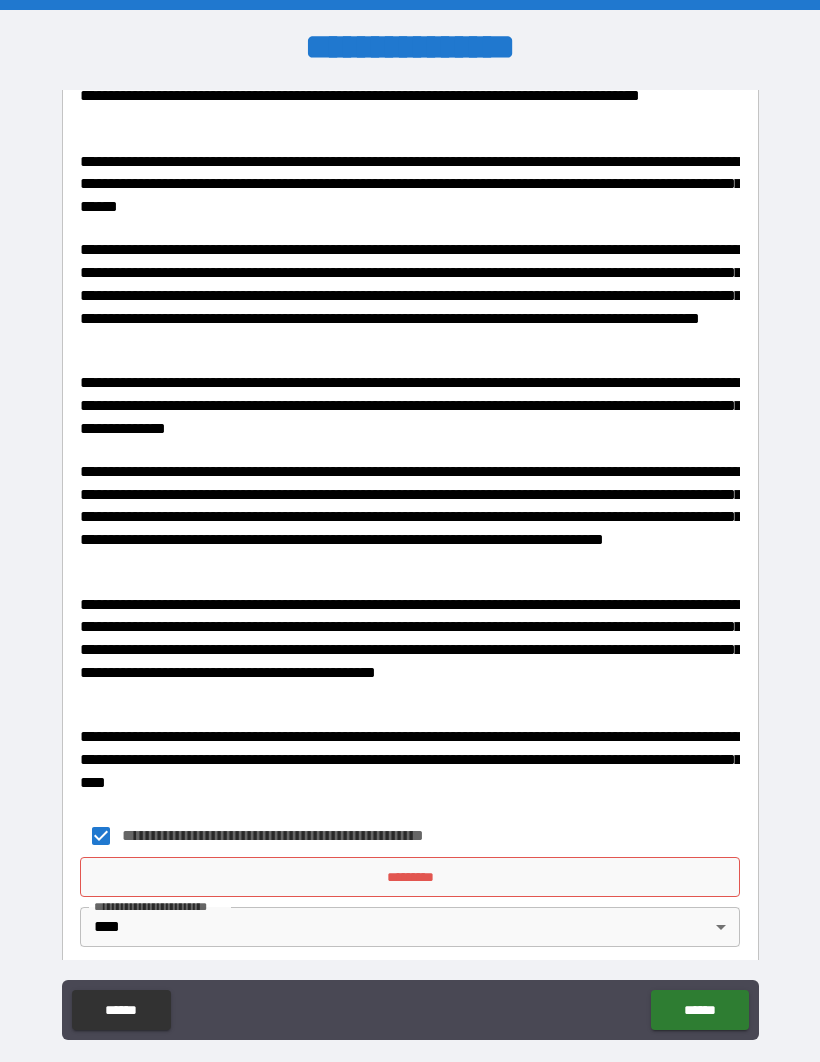 click on "**********" at bounding box center (410, 565) 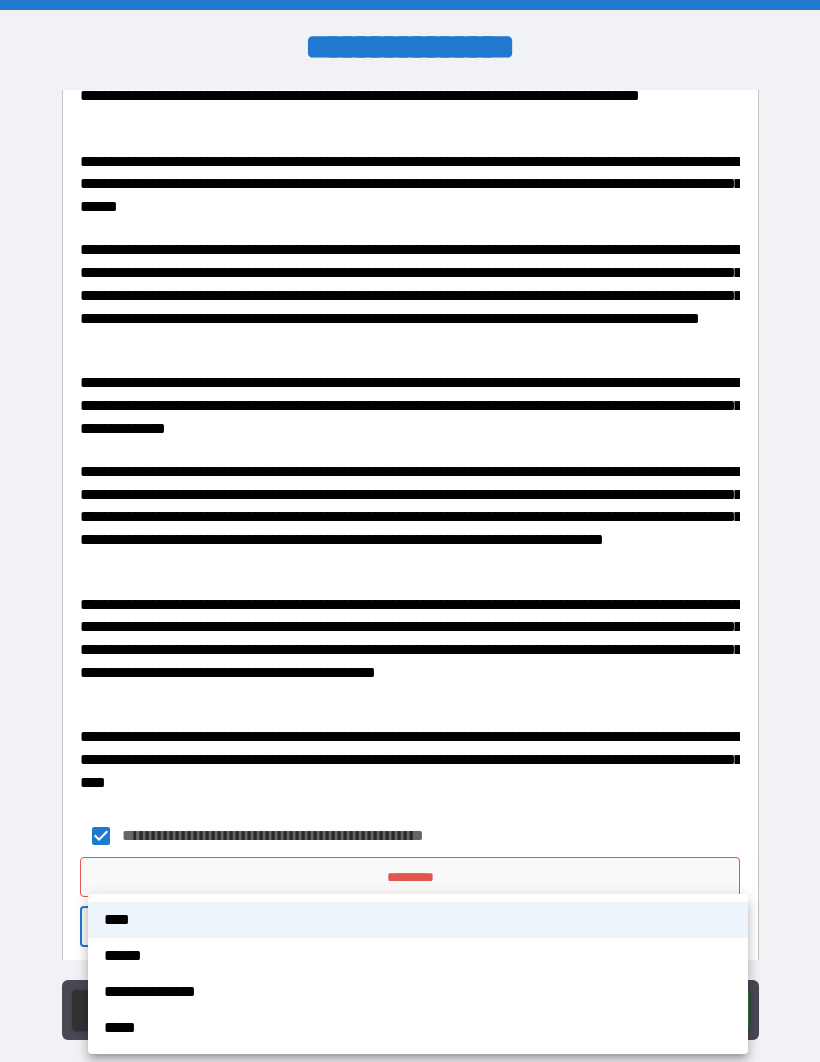 click on "****" at bounding box center [418, 920] 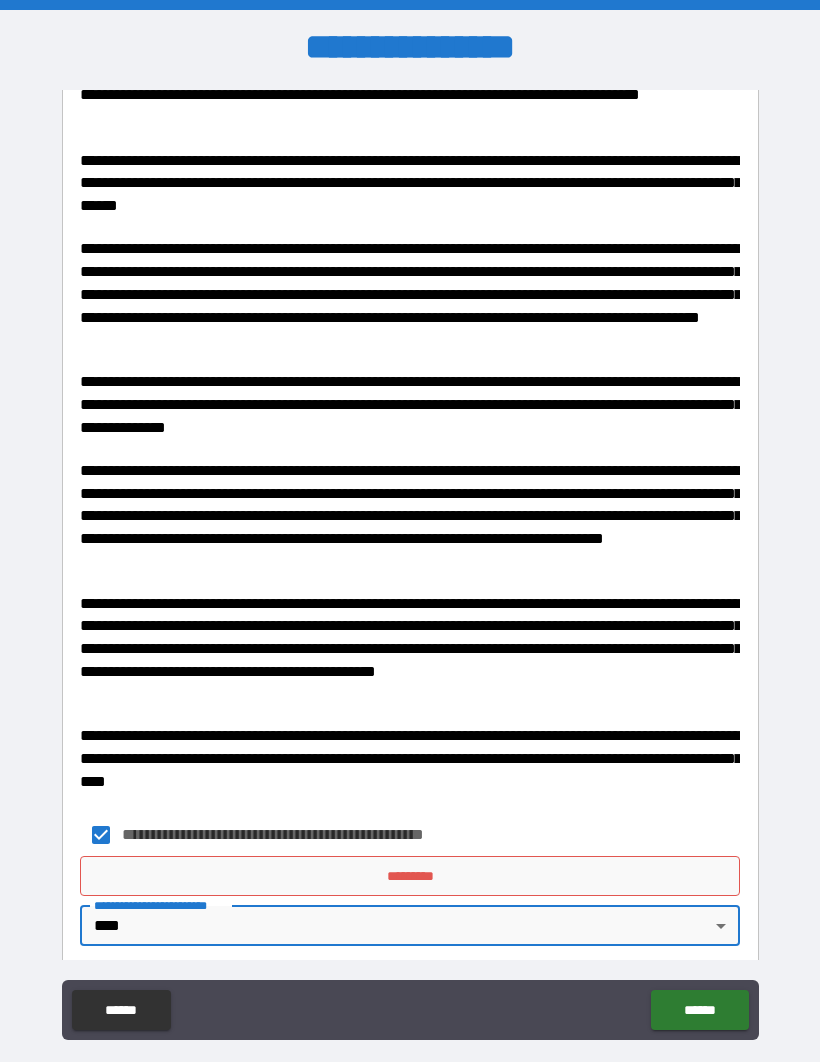 scroll, scrollTop: 2258, scrollLeft: 0, axis: vertical 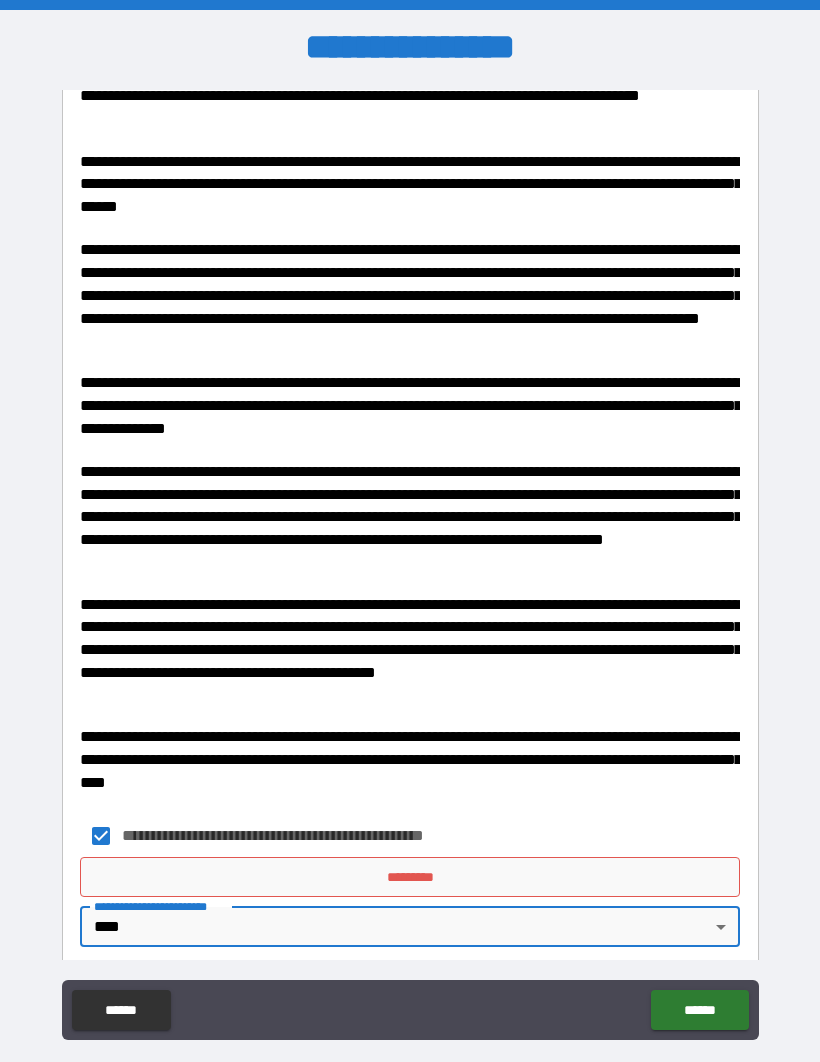 click on "*********" at bounding box center (410, 877) 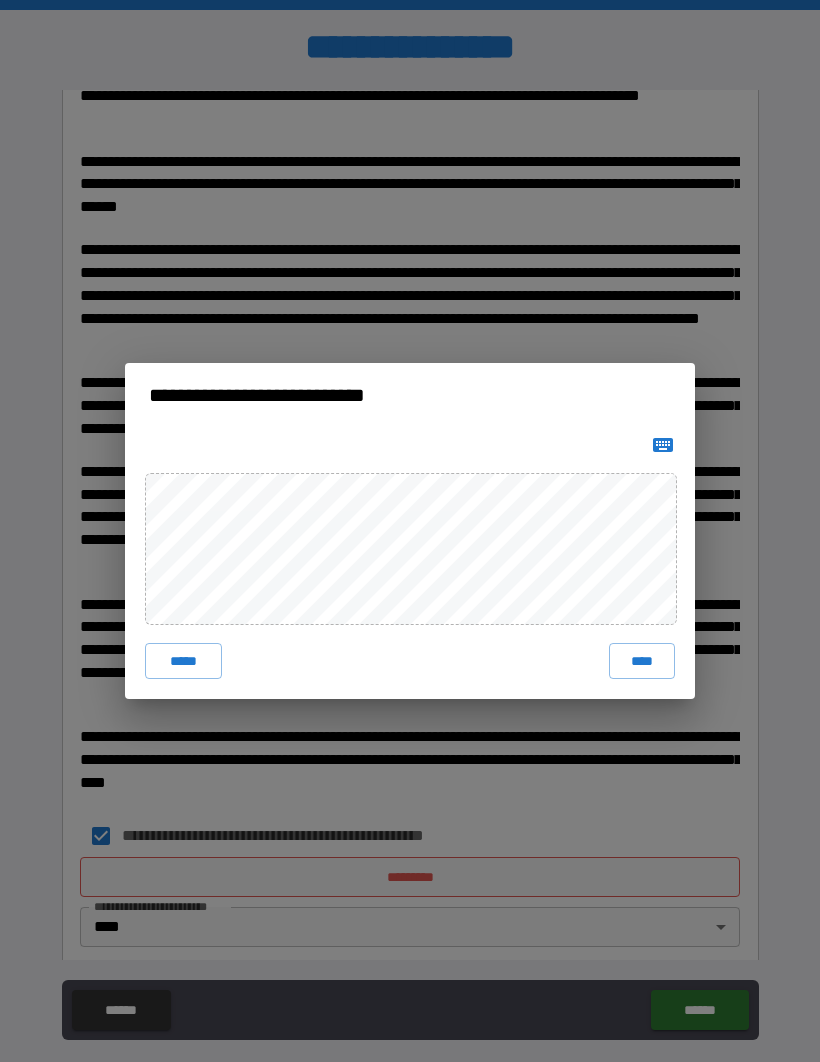 click on "**********" at bounding box center [410, 531] 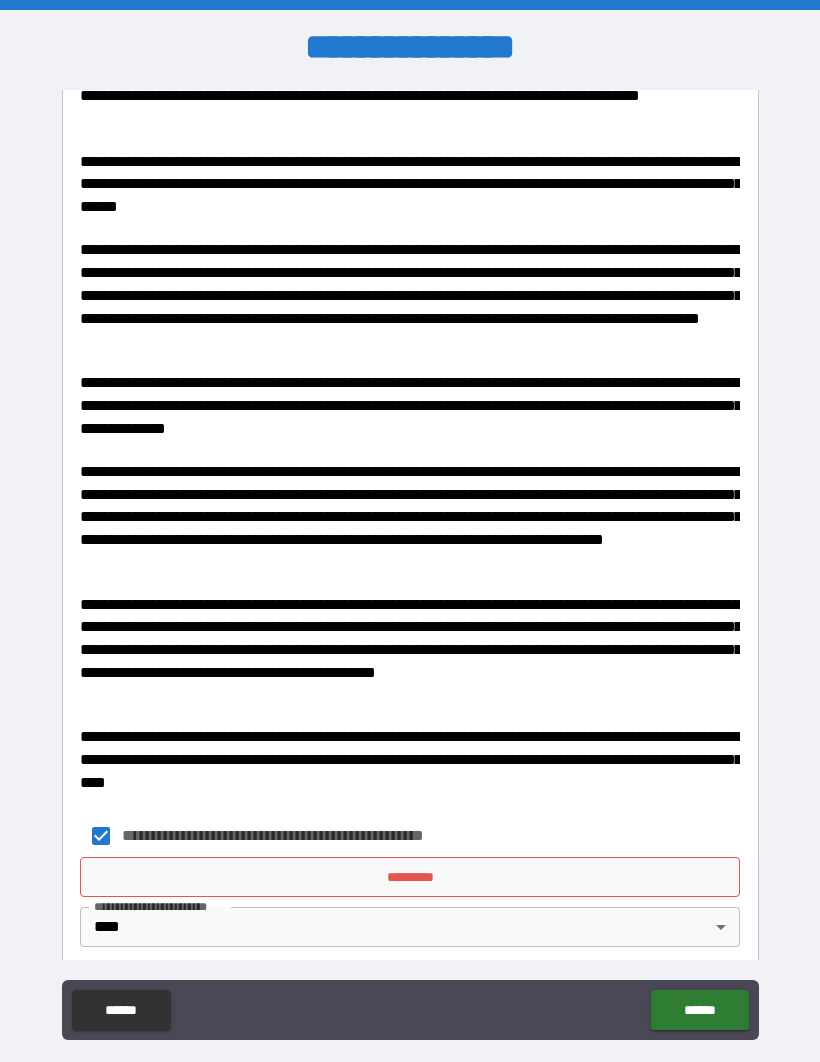 click on "**********" at bounding box center [410, 836] 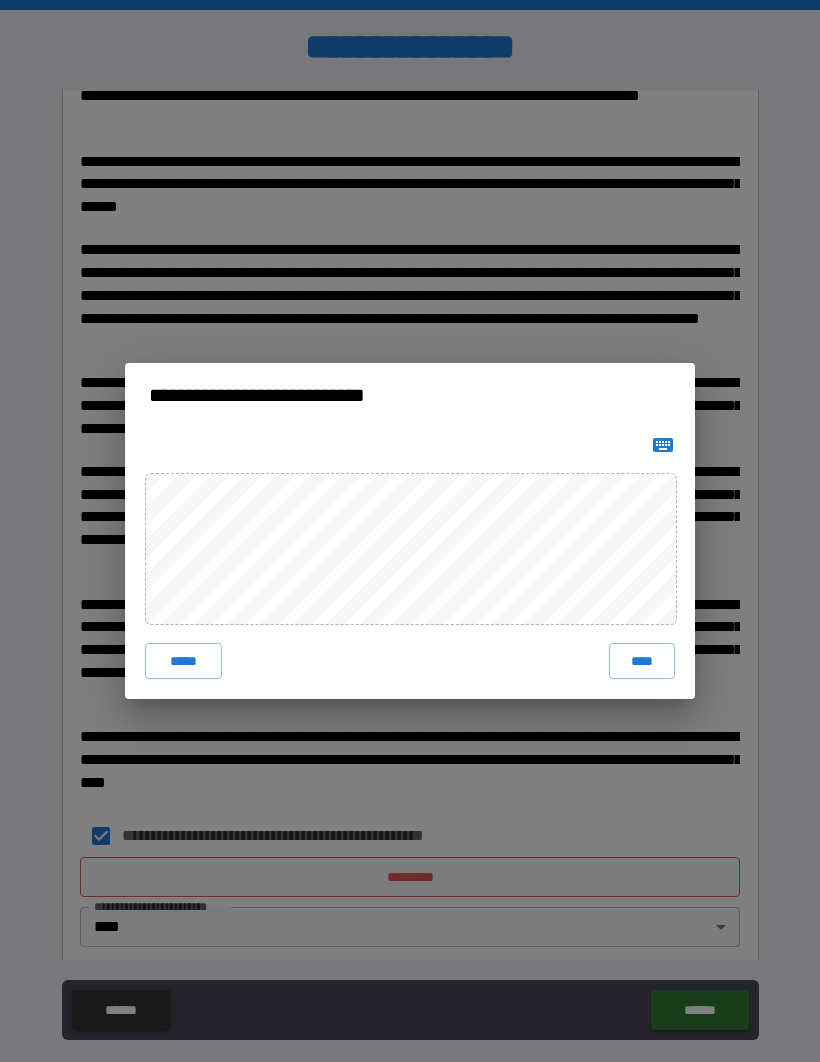 click on "***** ****" at bounding box center (410, 563) 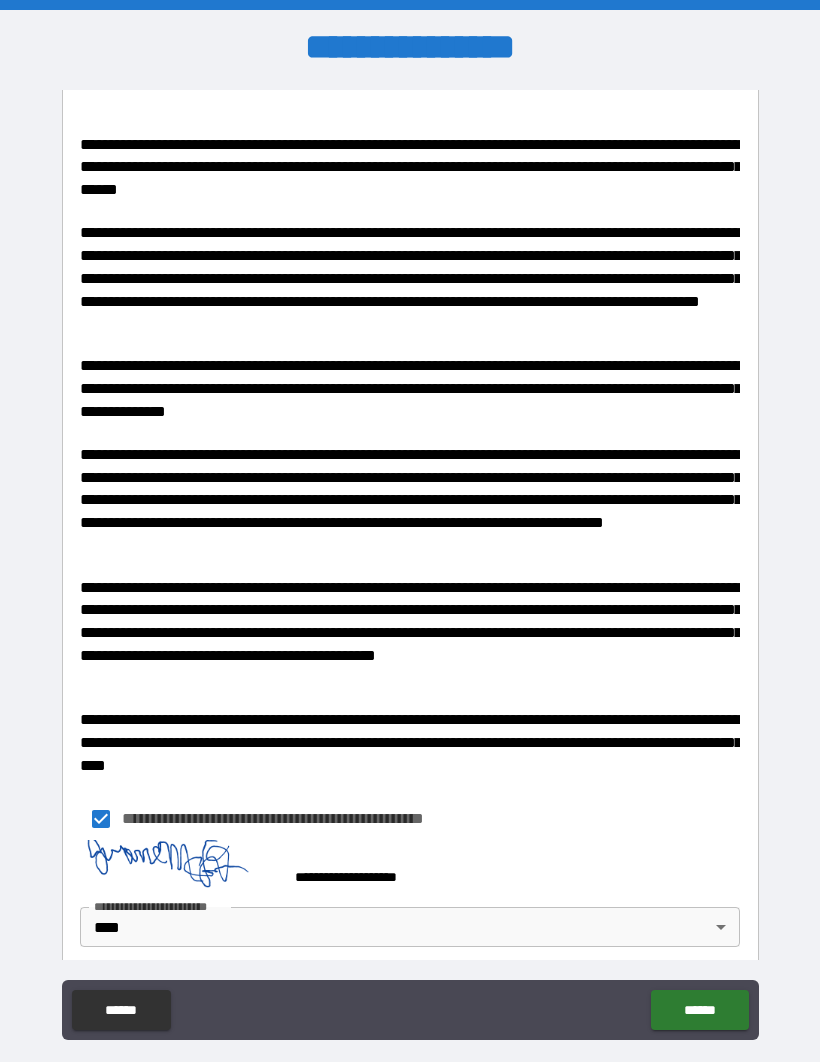 scroll, scrollTop: 2275, scrollLeft: 0, axis: vertical 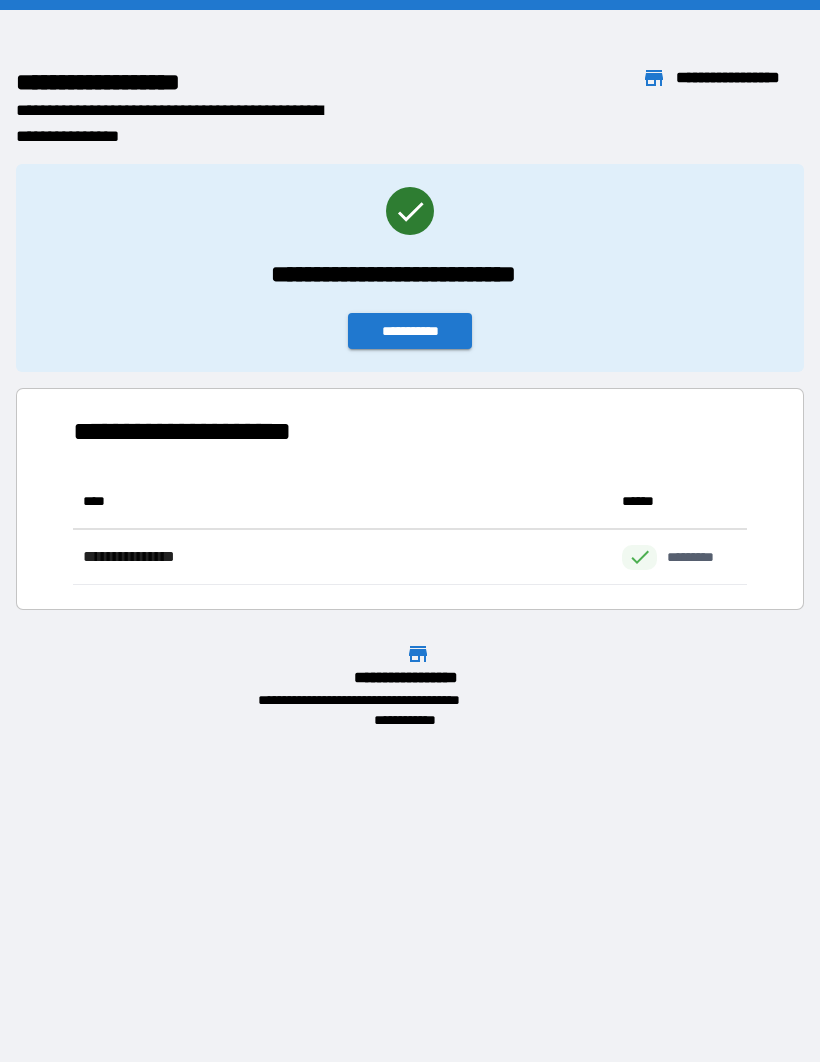 click on "**********" at bounding box center (410, 331) 